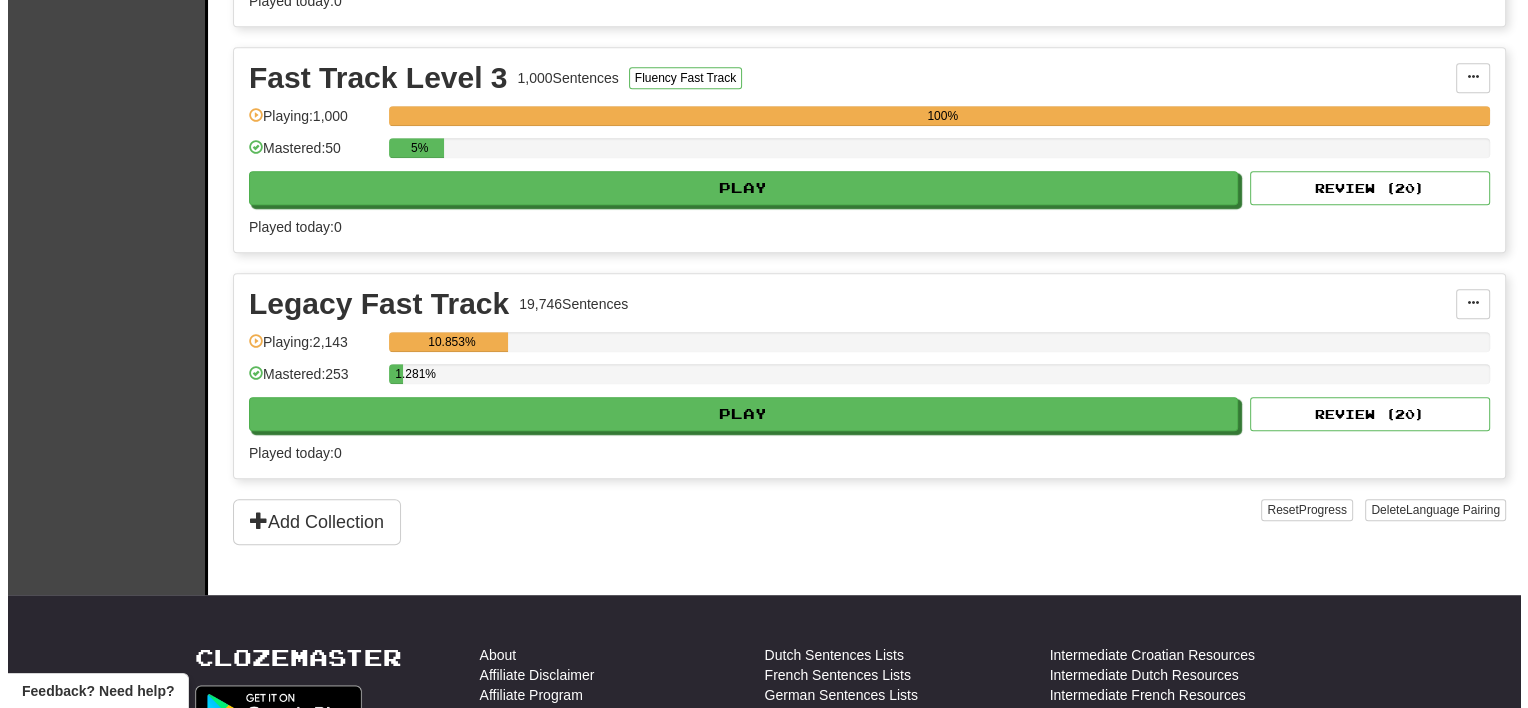 scroll, scrollTop: 1100, scrollLeft: 0, axis: vertical 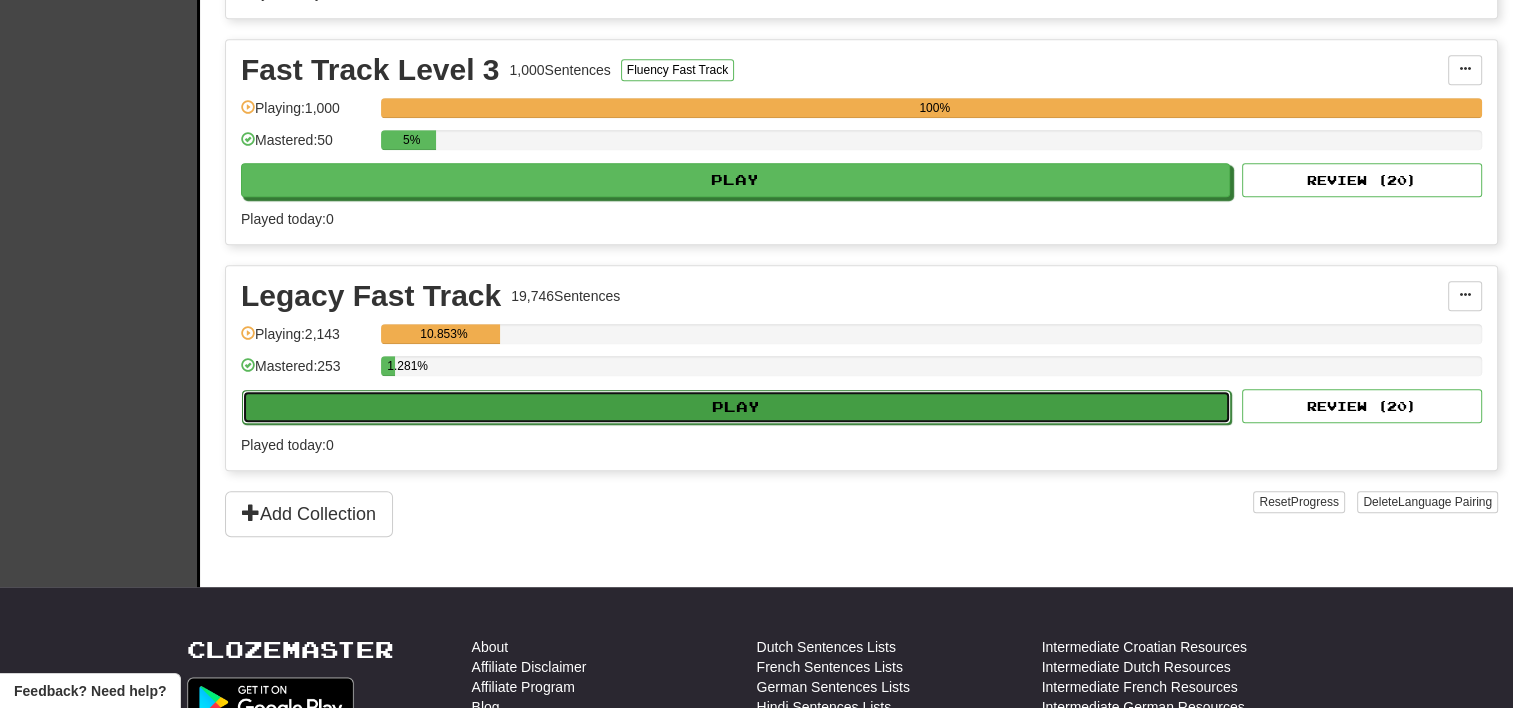 click on "Play" at bounding box center (736, 407) 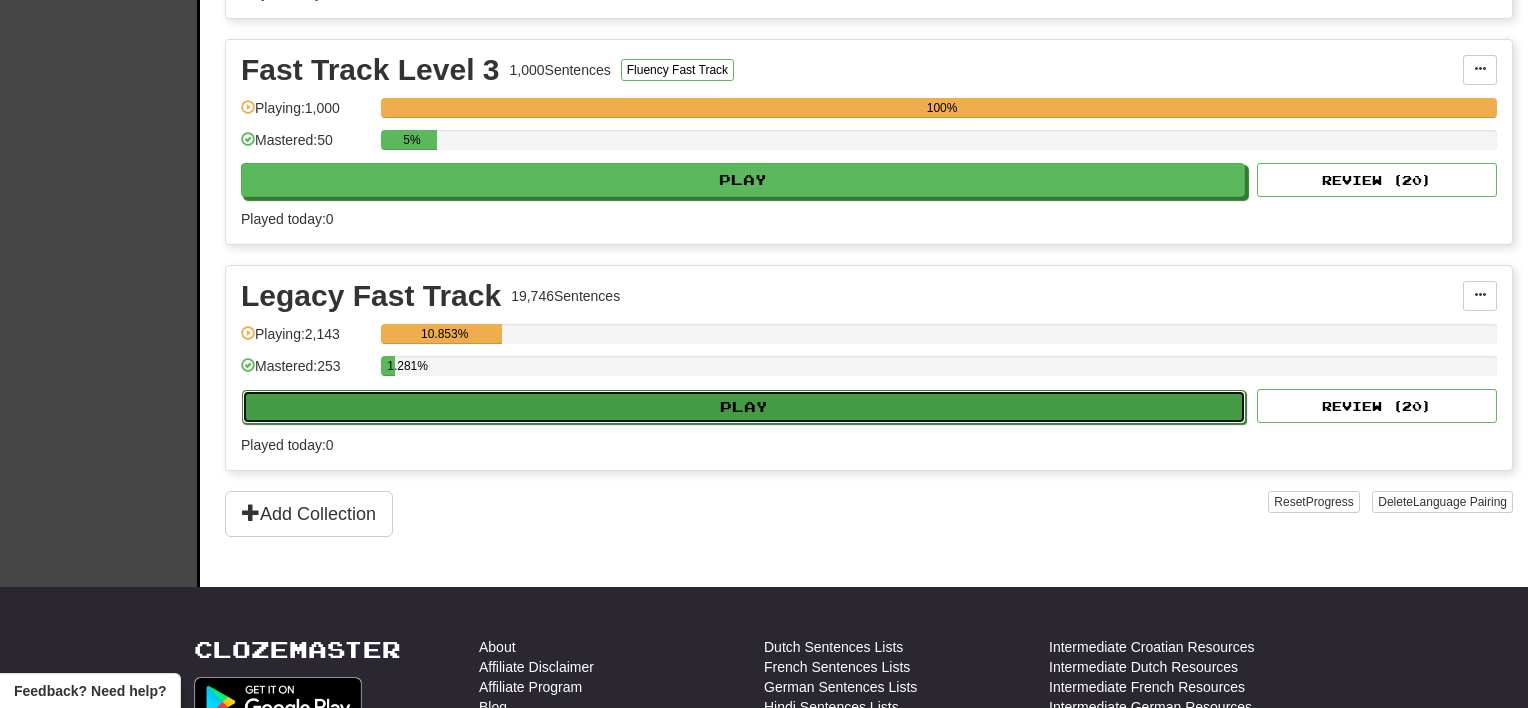 select on "**" 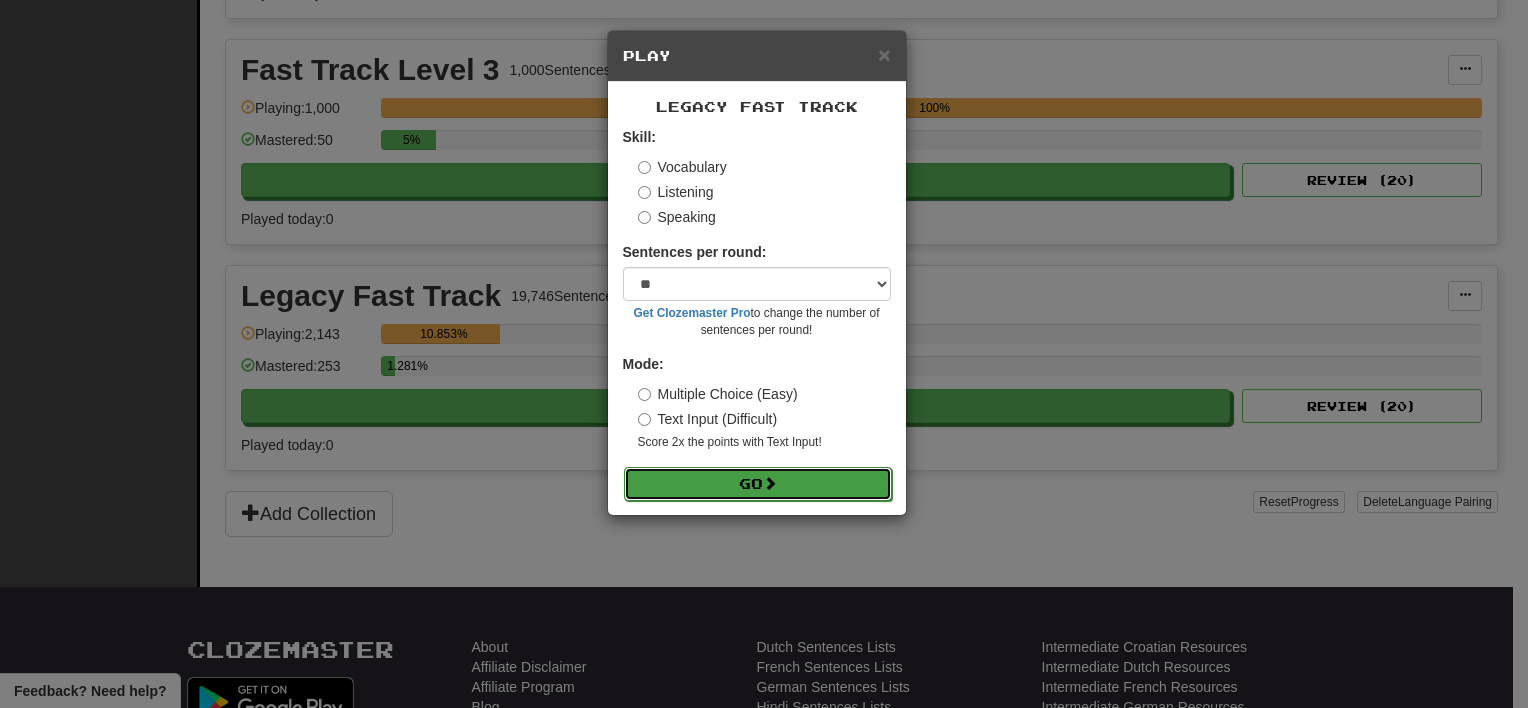 click on "Go" at bounding box center [758, 484] 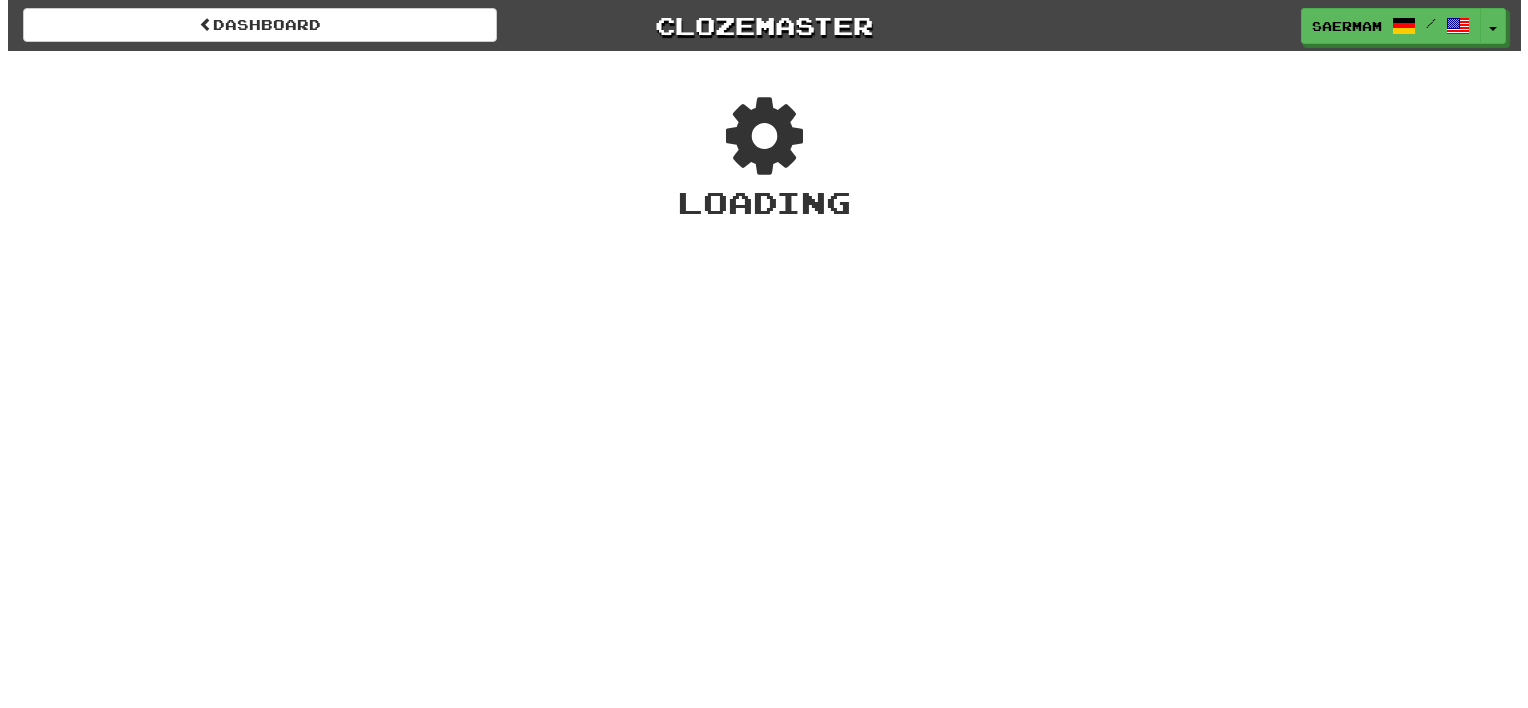 scroll, scrollTop: 0, scrollLeft: 0, axis: both 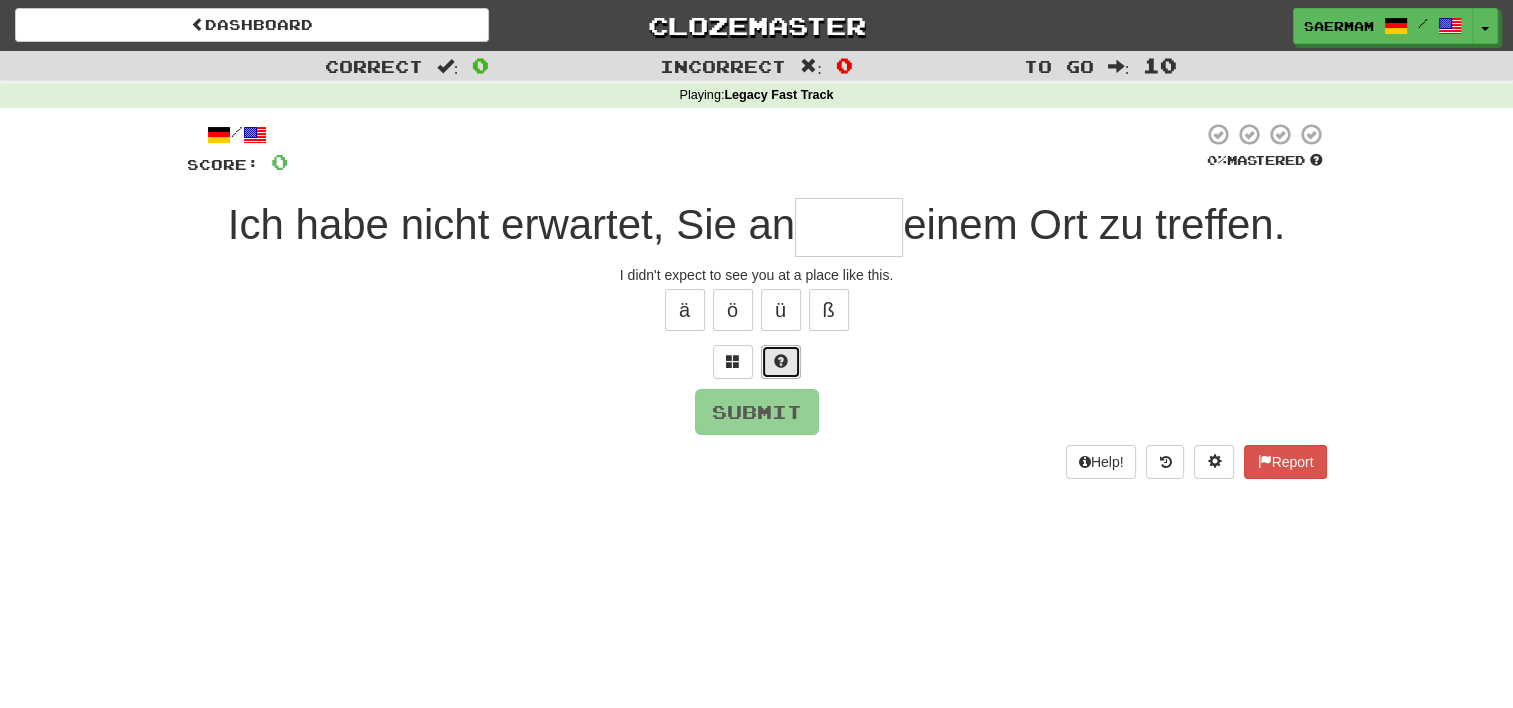 click at bounding box center [781, 362] 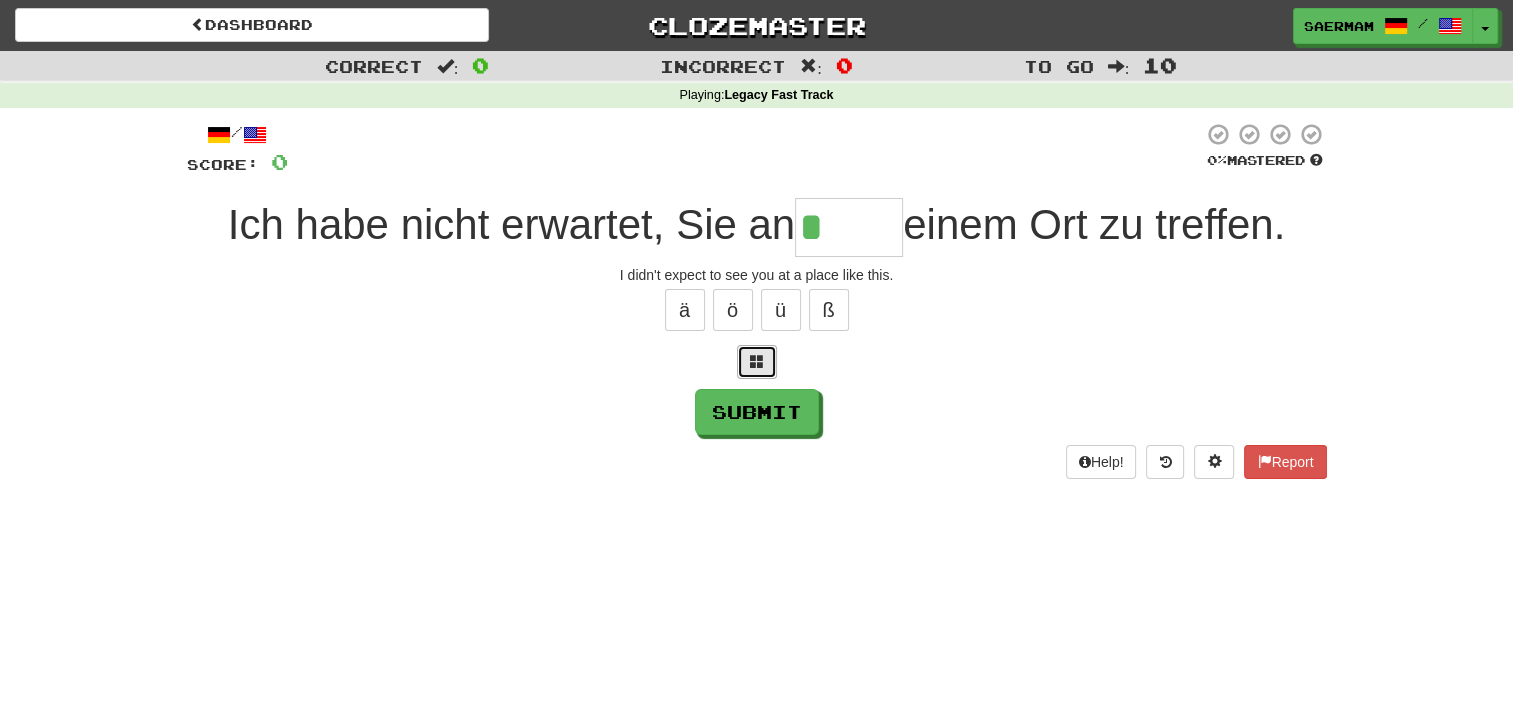 click at bounding box center (757, 362) 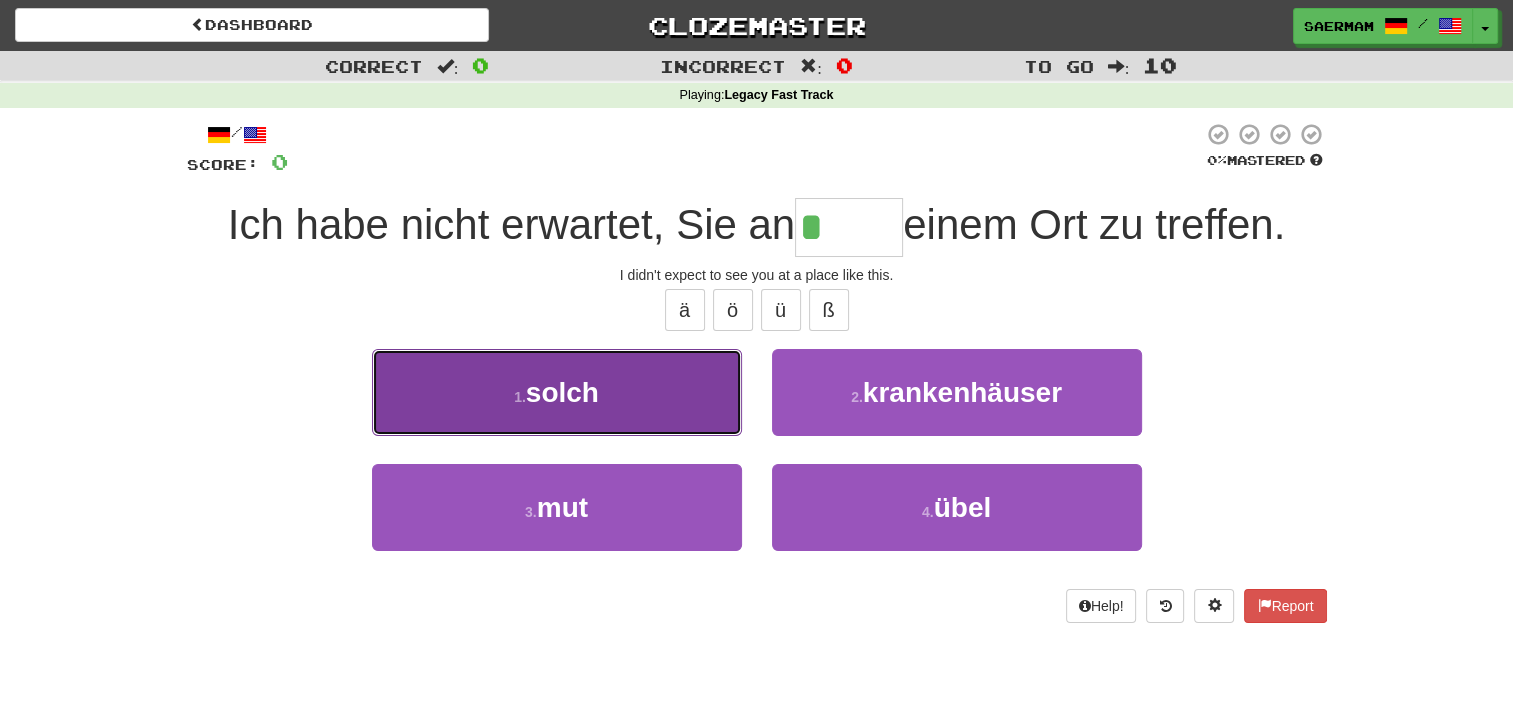 click on "1 .  solch" at bounding box center (557, 392) 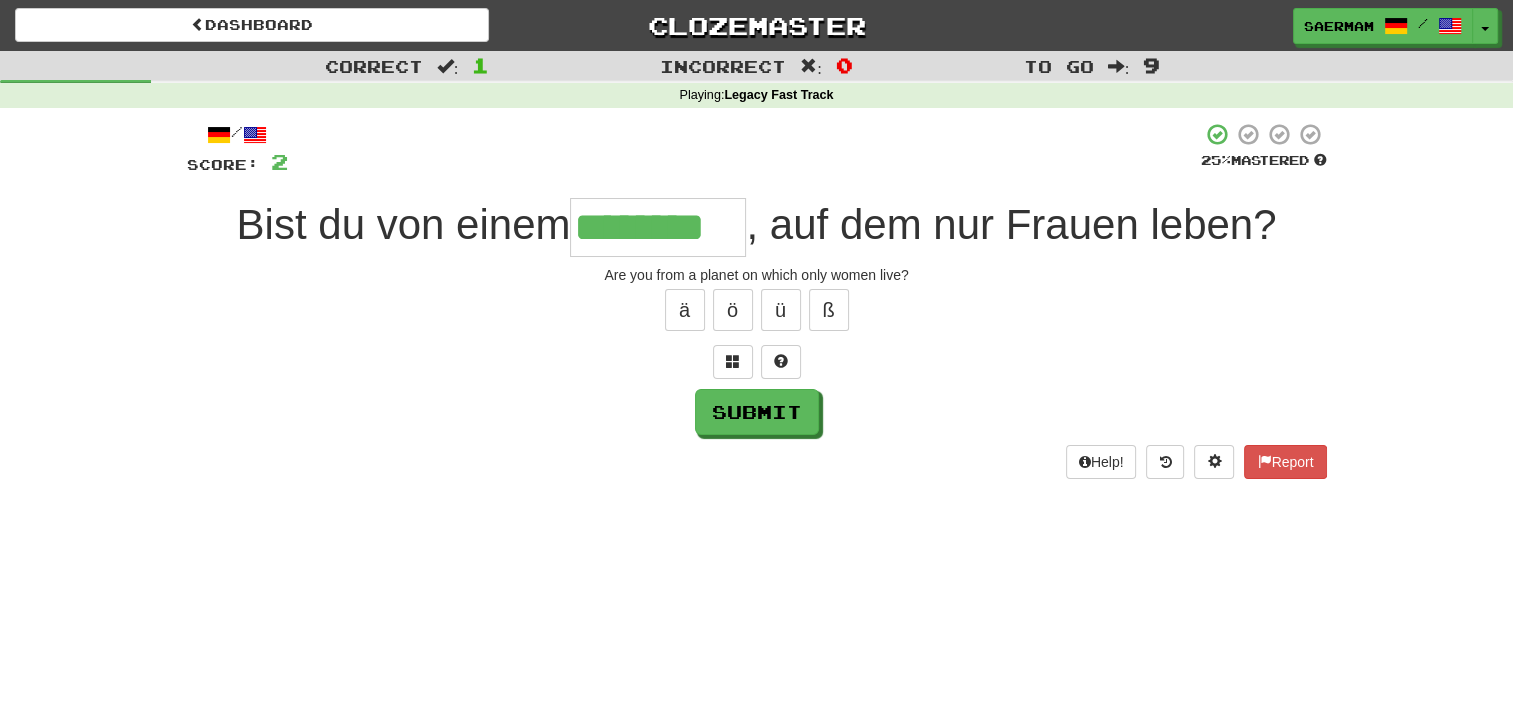 type on "********" 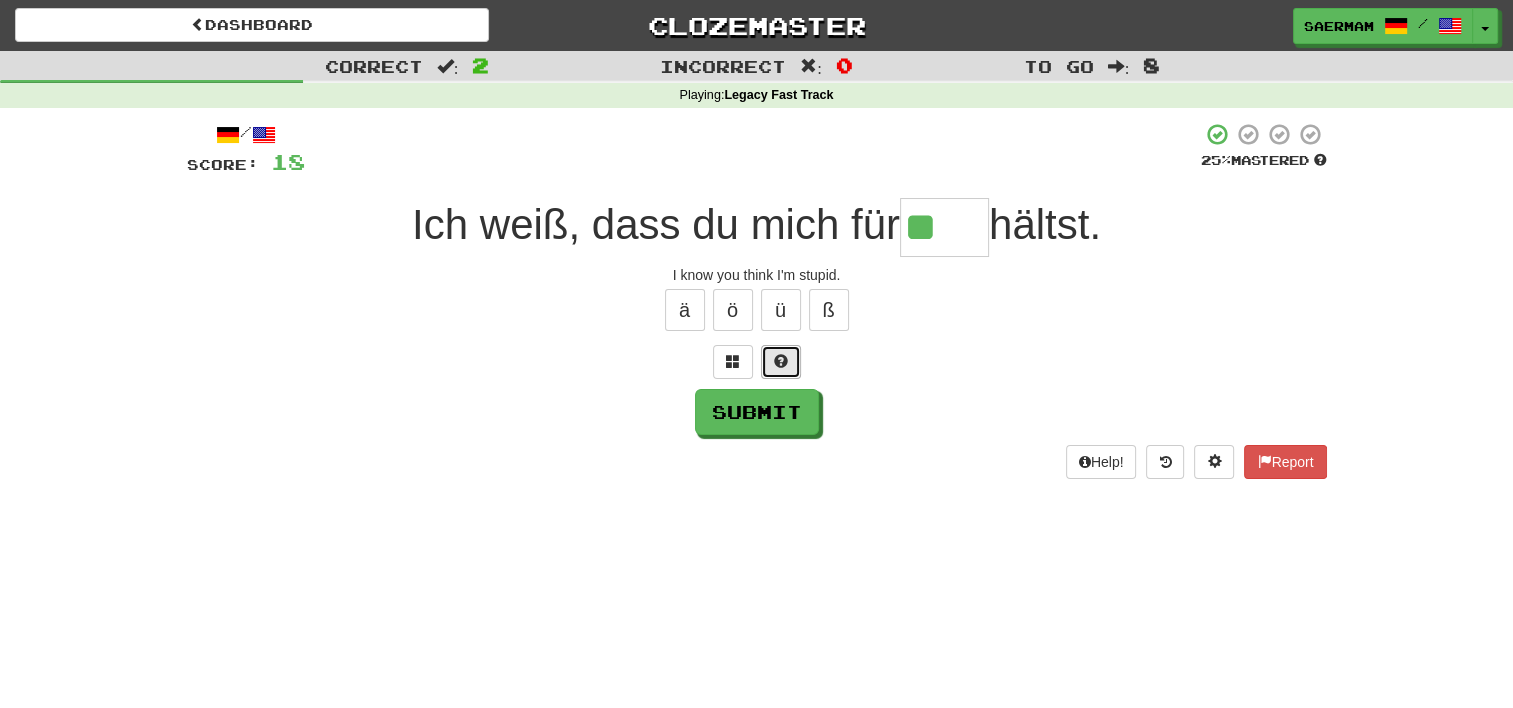 click at bounding box center (781, 362) 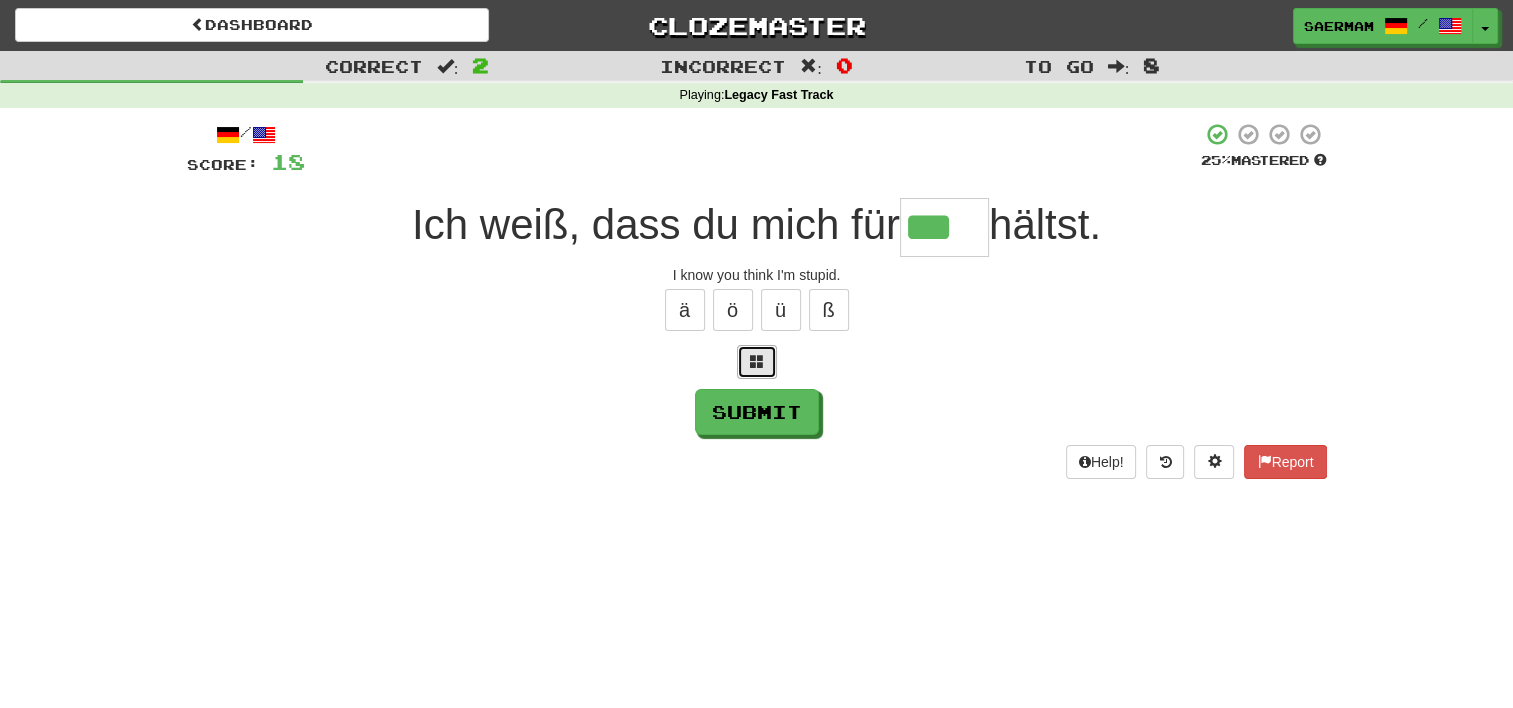 click at bounding box center (757, 362) 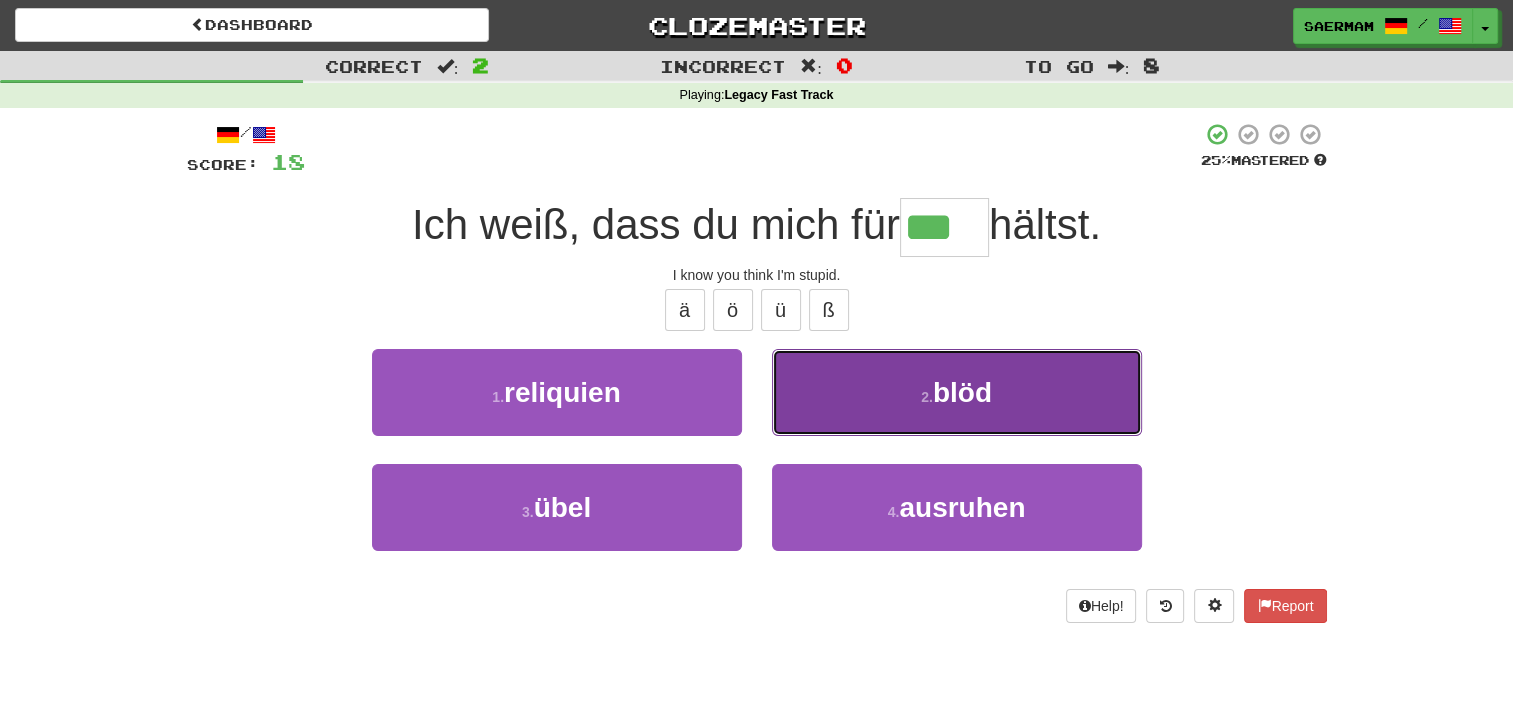 click on "2 .  blöd" at bounding box center (957, 392) 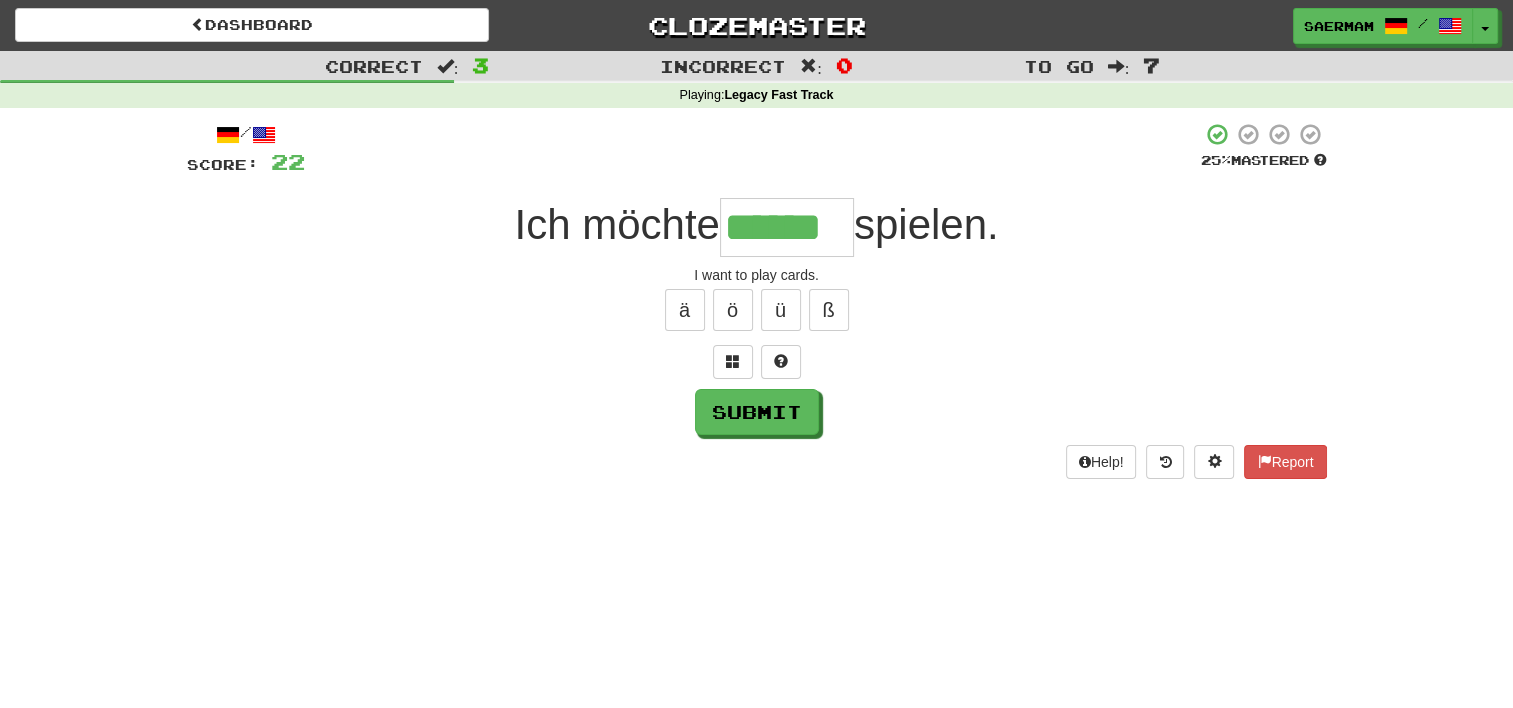 type on "******" 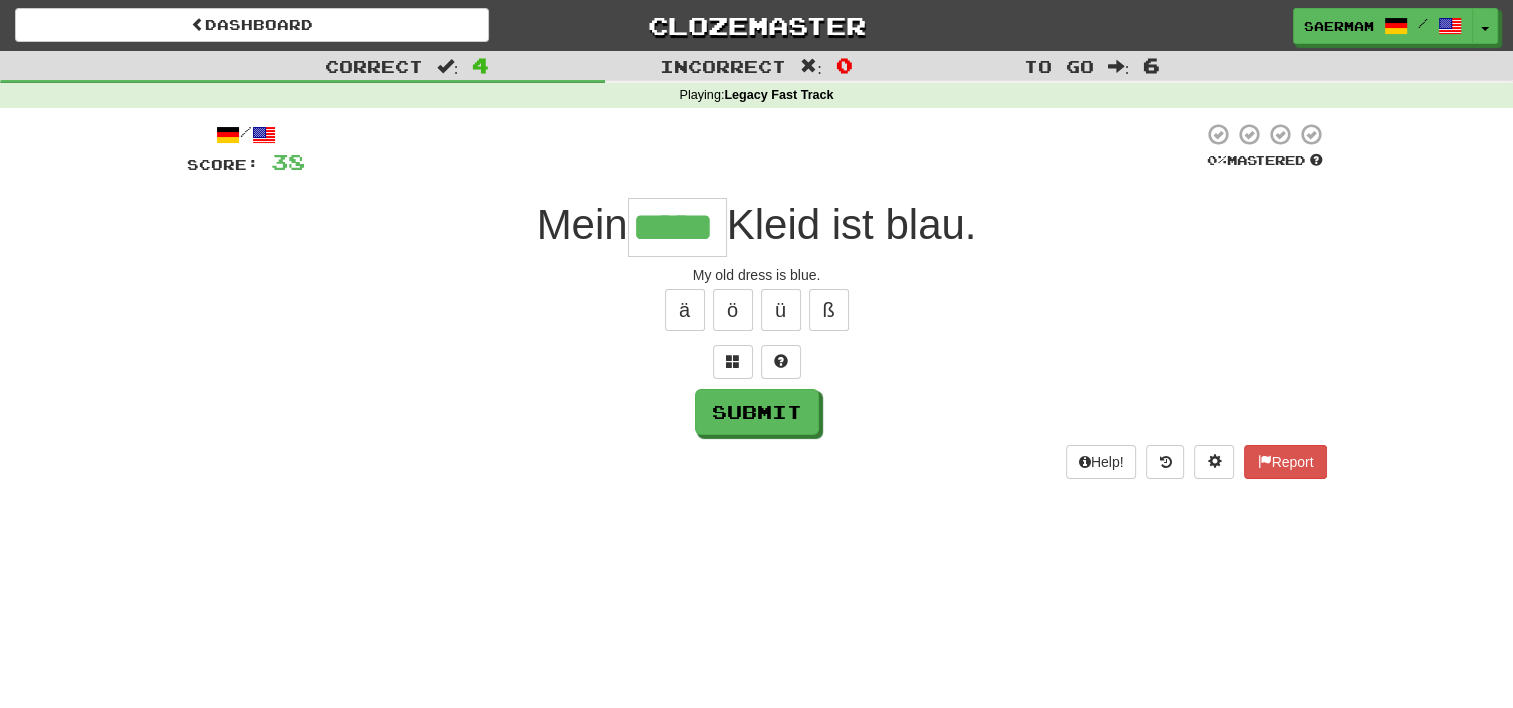type on "*****" 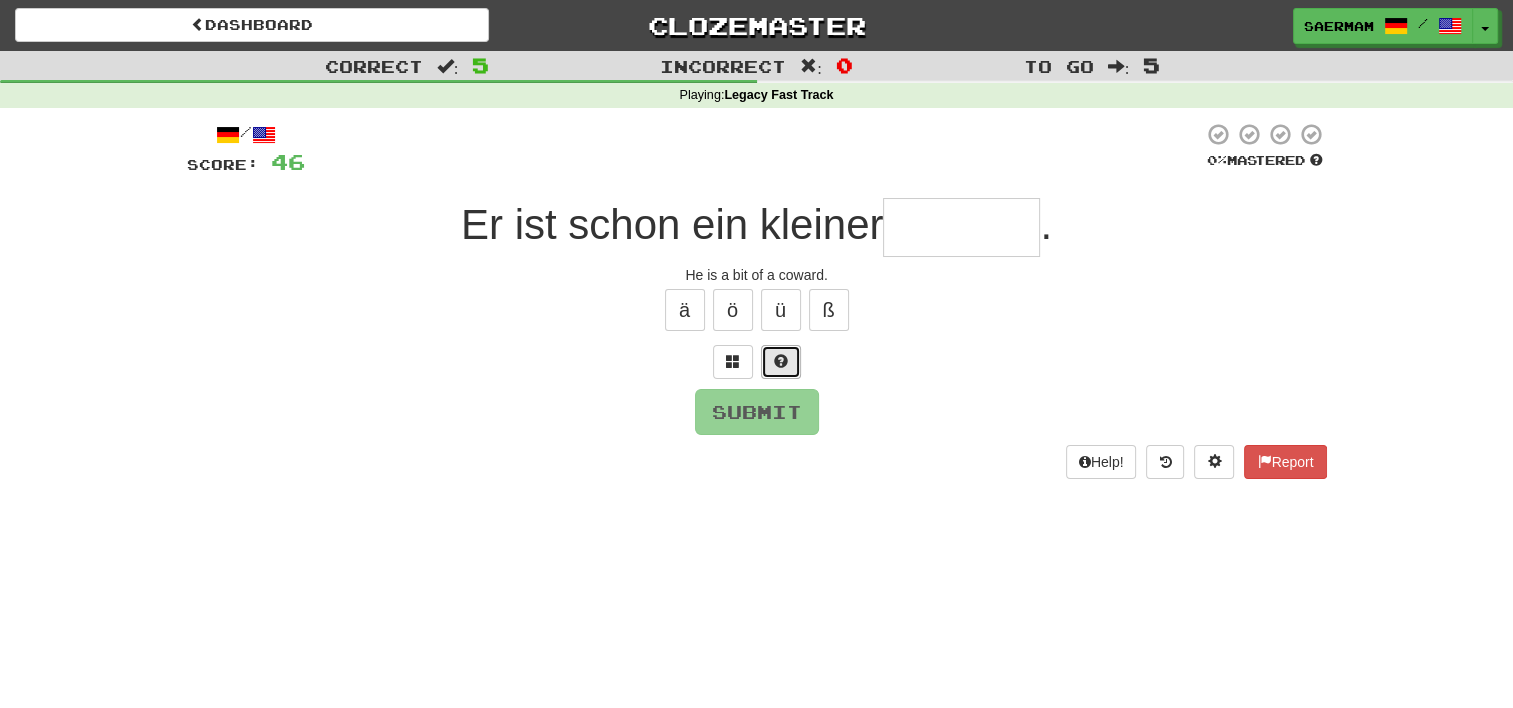 click at bounding box center [781, 362] 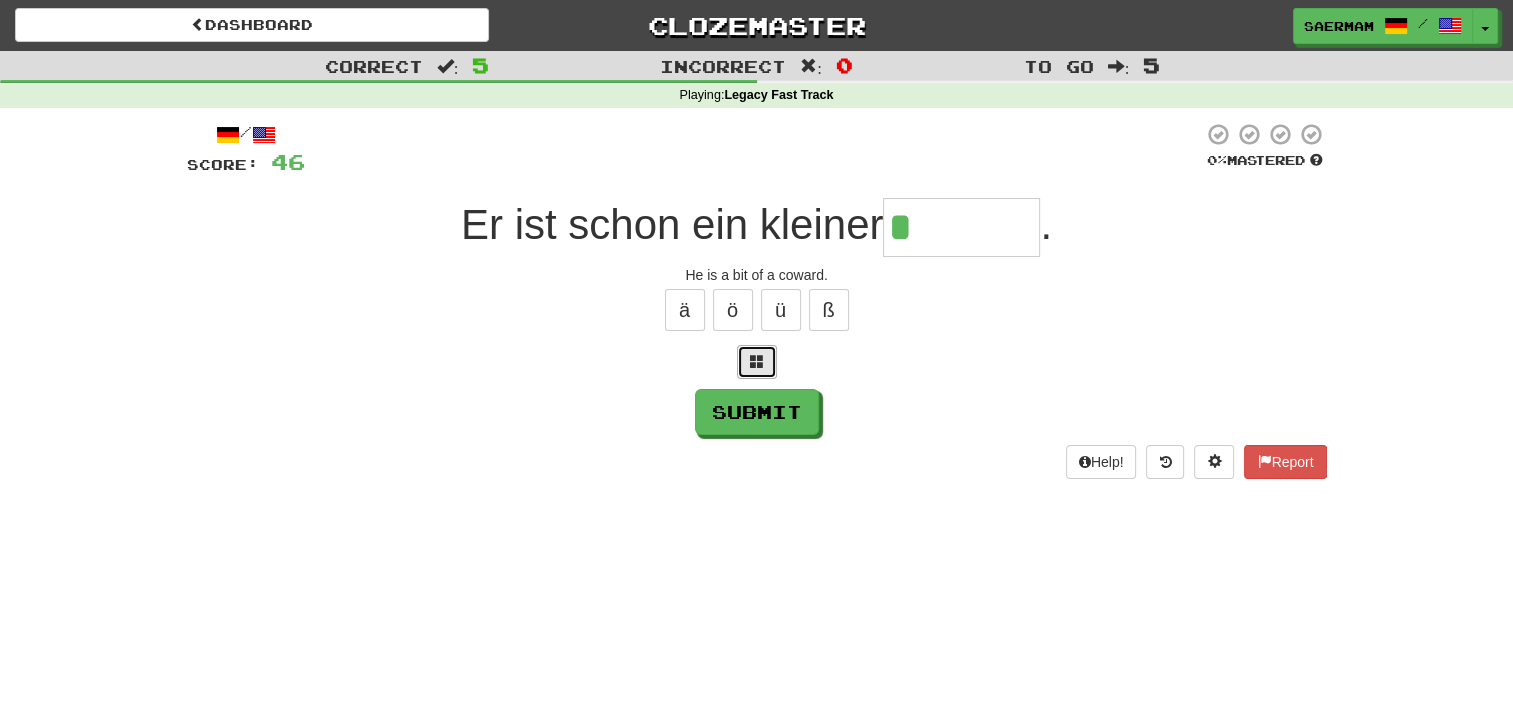 click at bounding box center [757, 361] 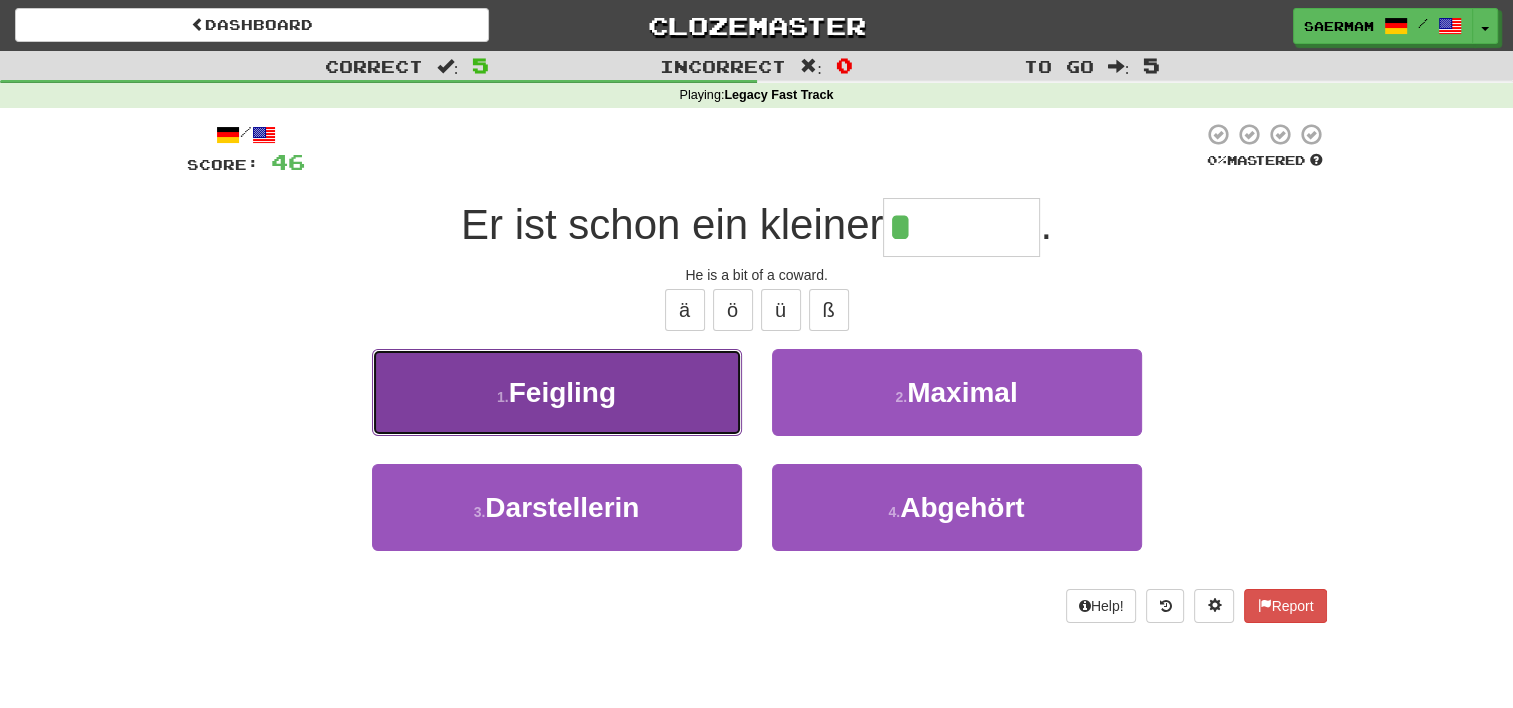 click on "1 .  Feigling" at bounding box center (557, 392) 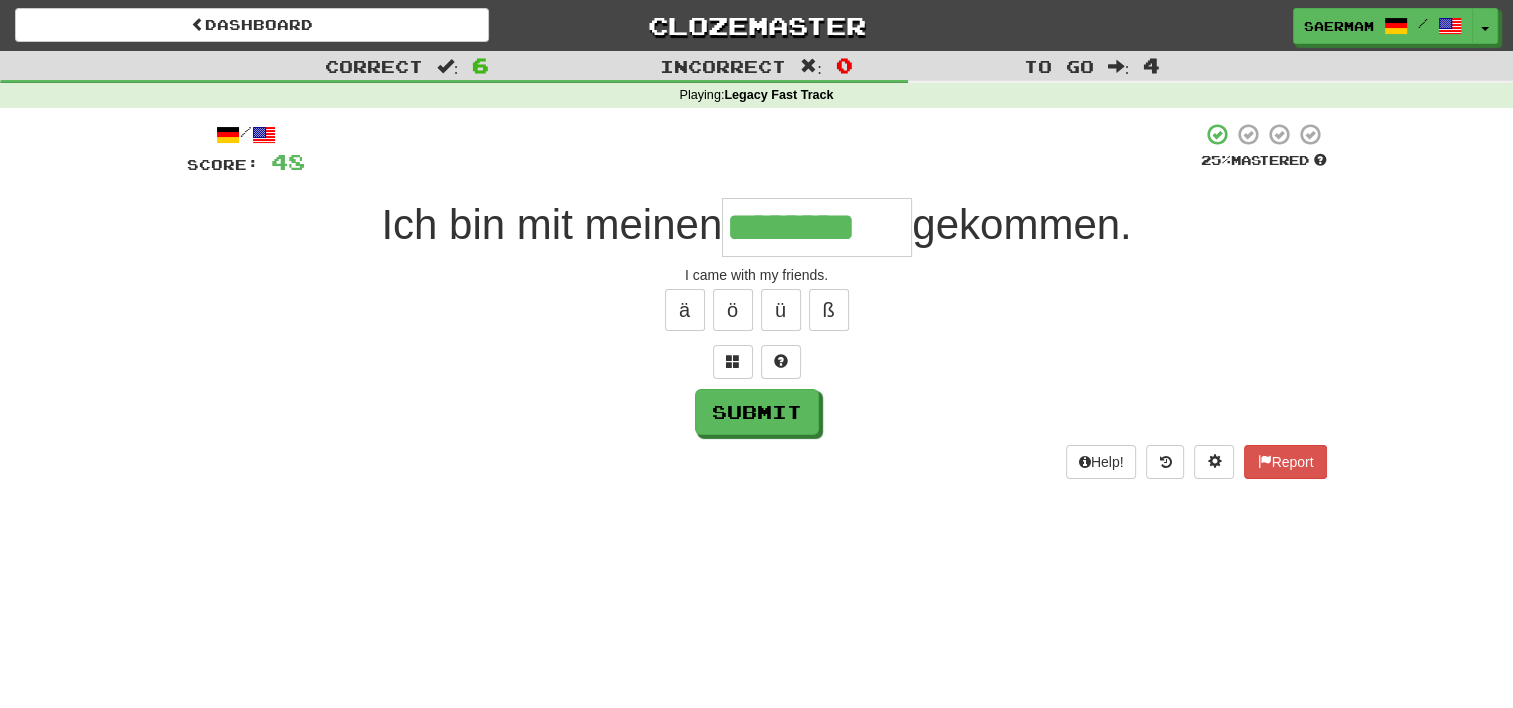 type on "********" 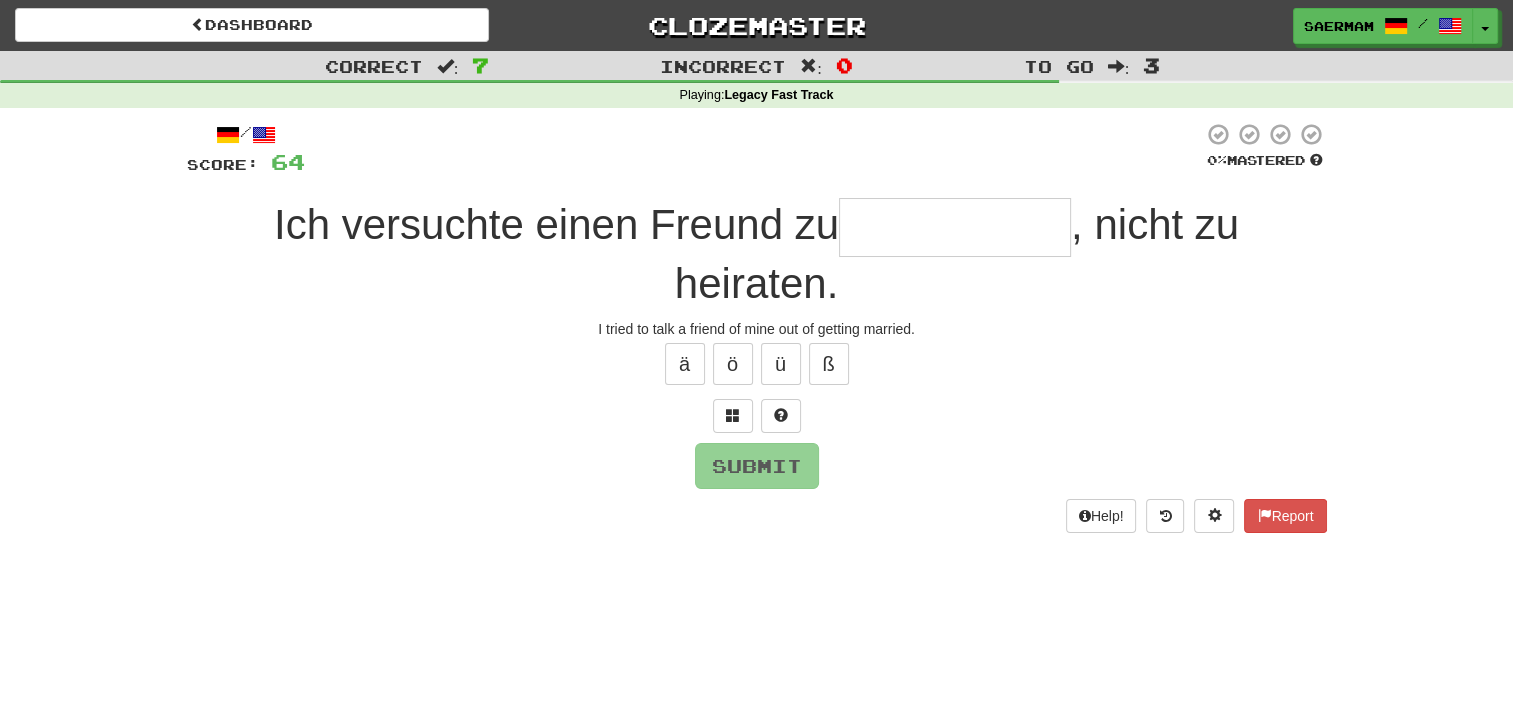 type on "*" 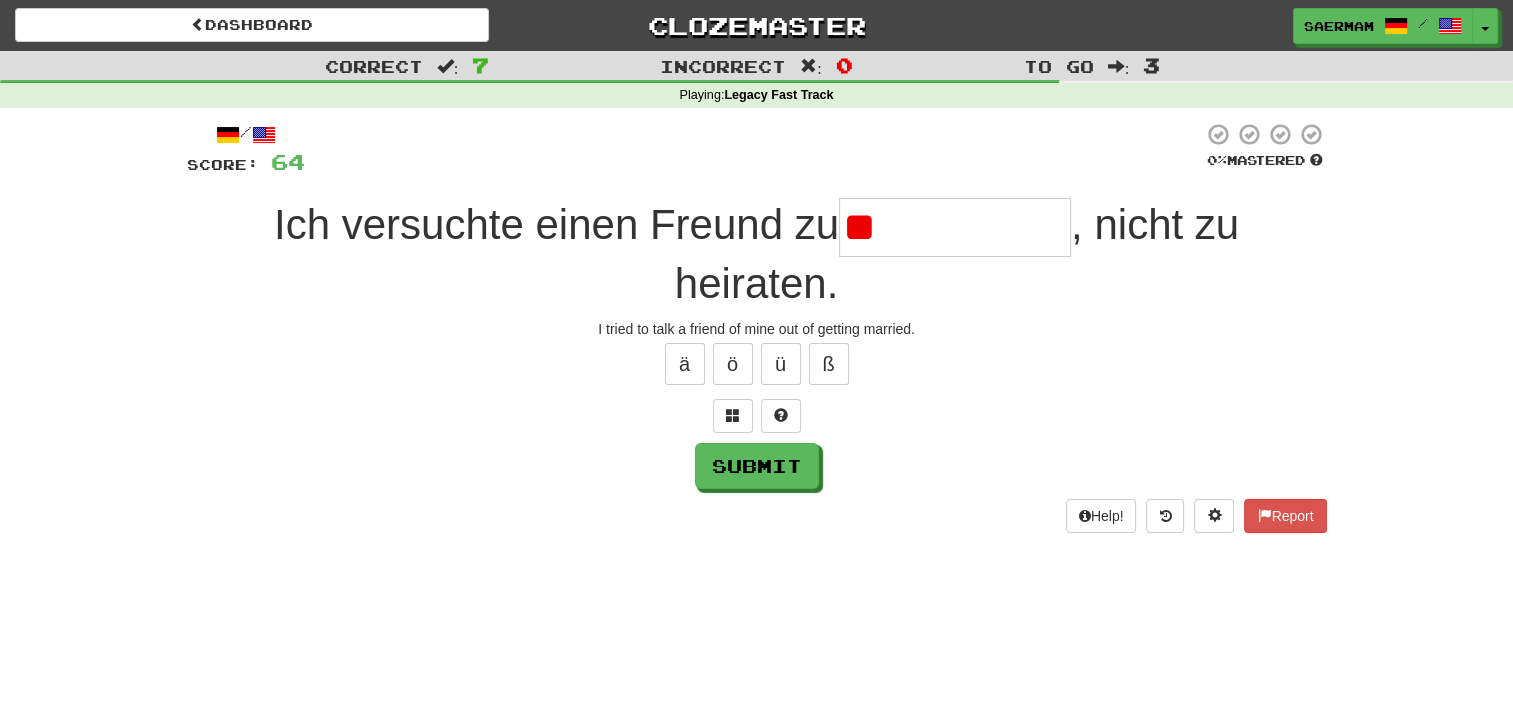 type on "*" 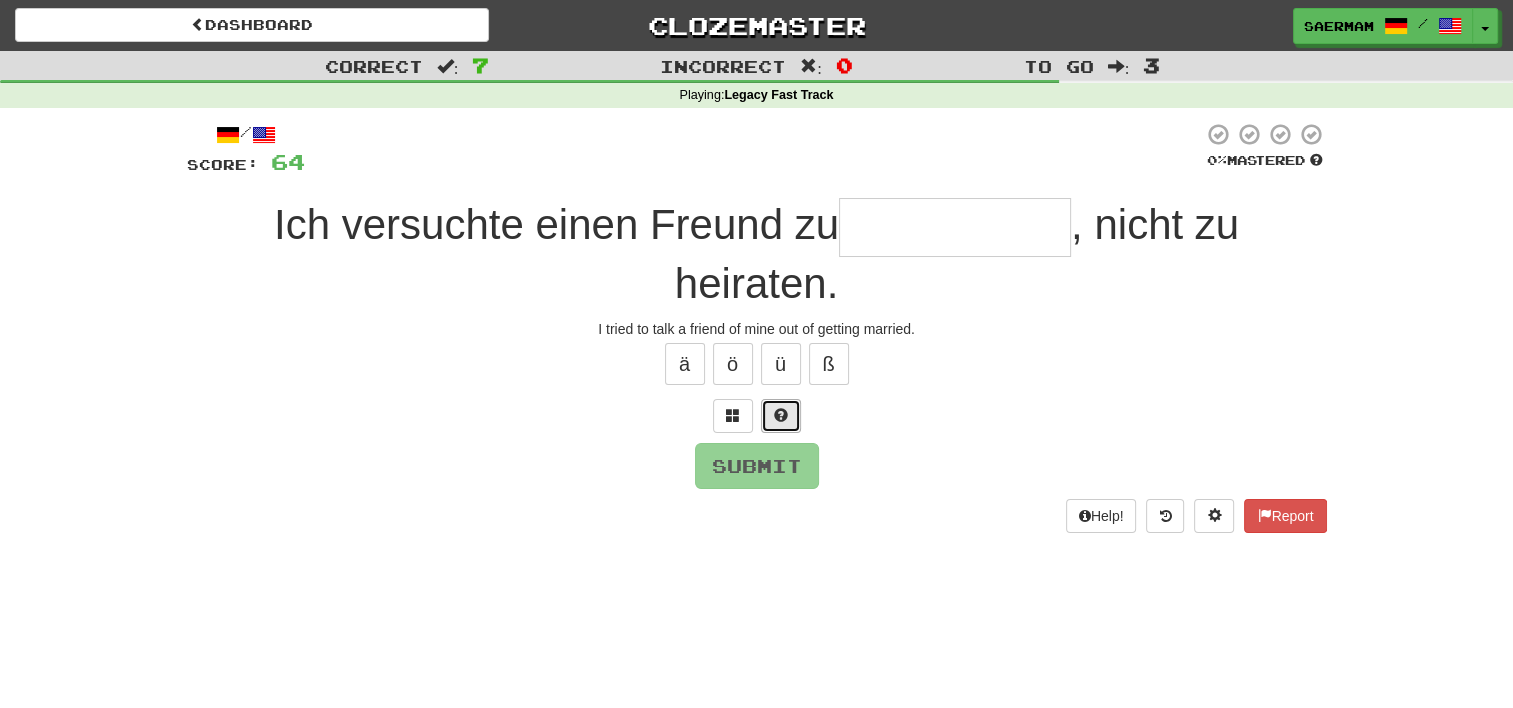 click at bounding box center [781, 416] 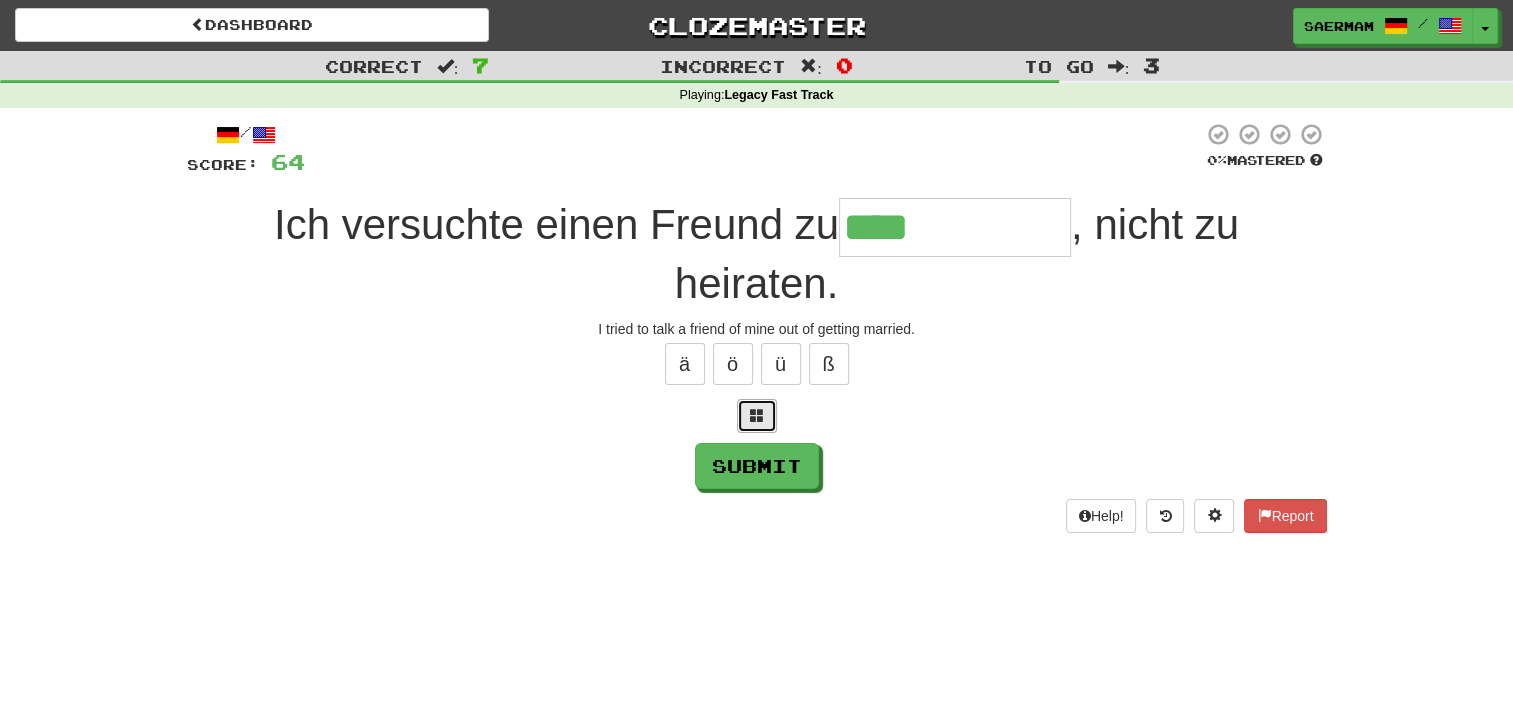 click at bounding box center [757, 415] 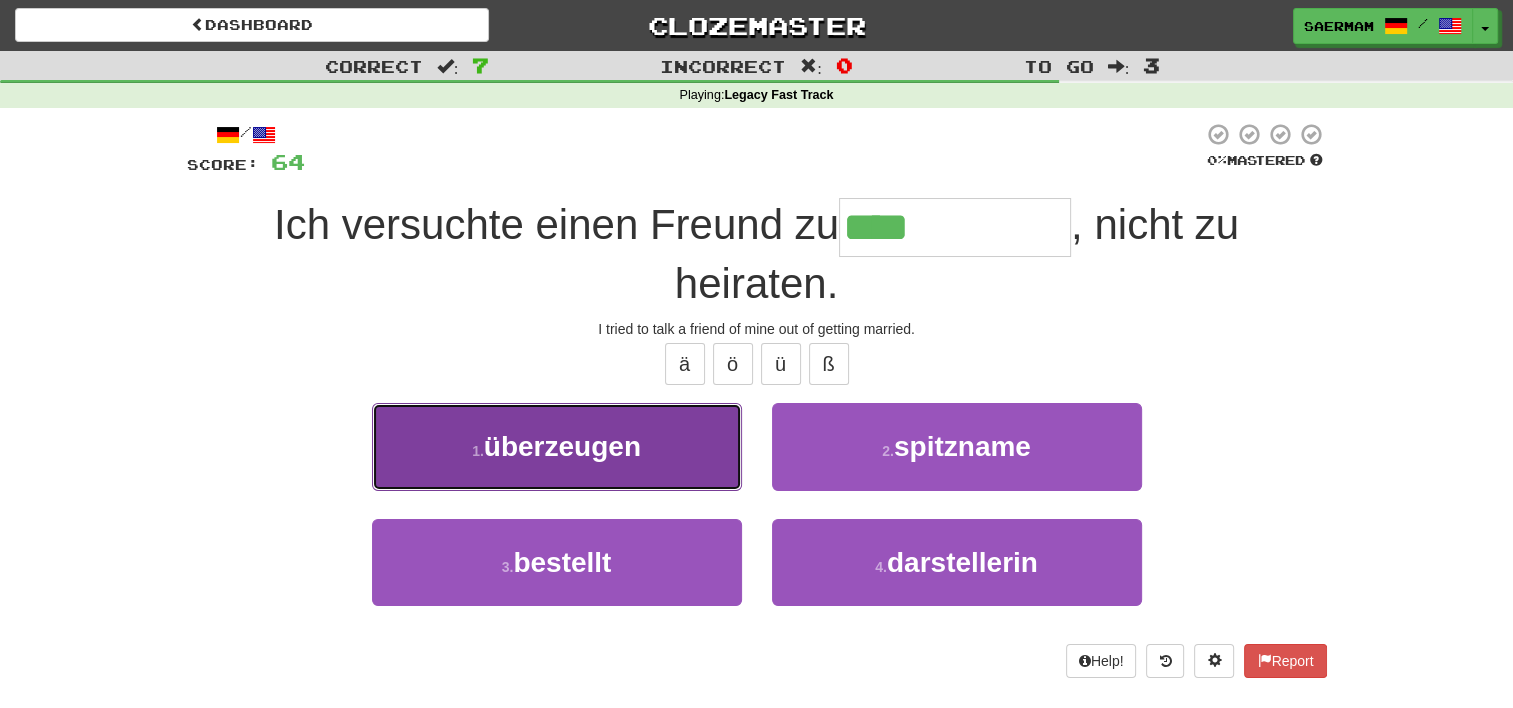 click on "1 .  überzeugen" at bounding box center (557, 446) 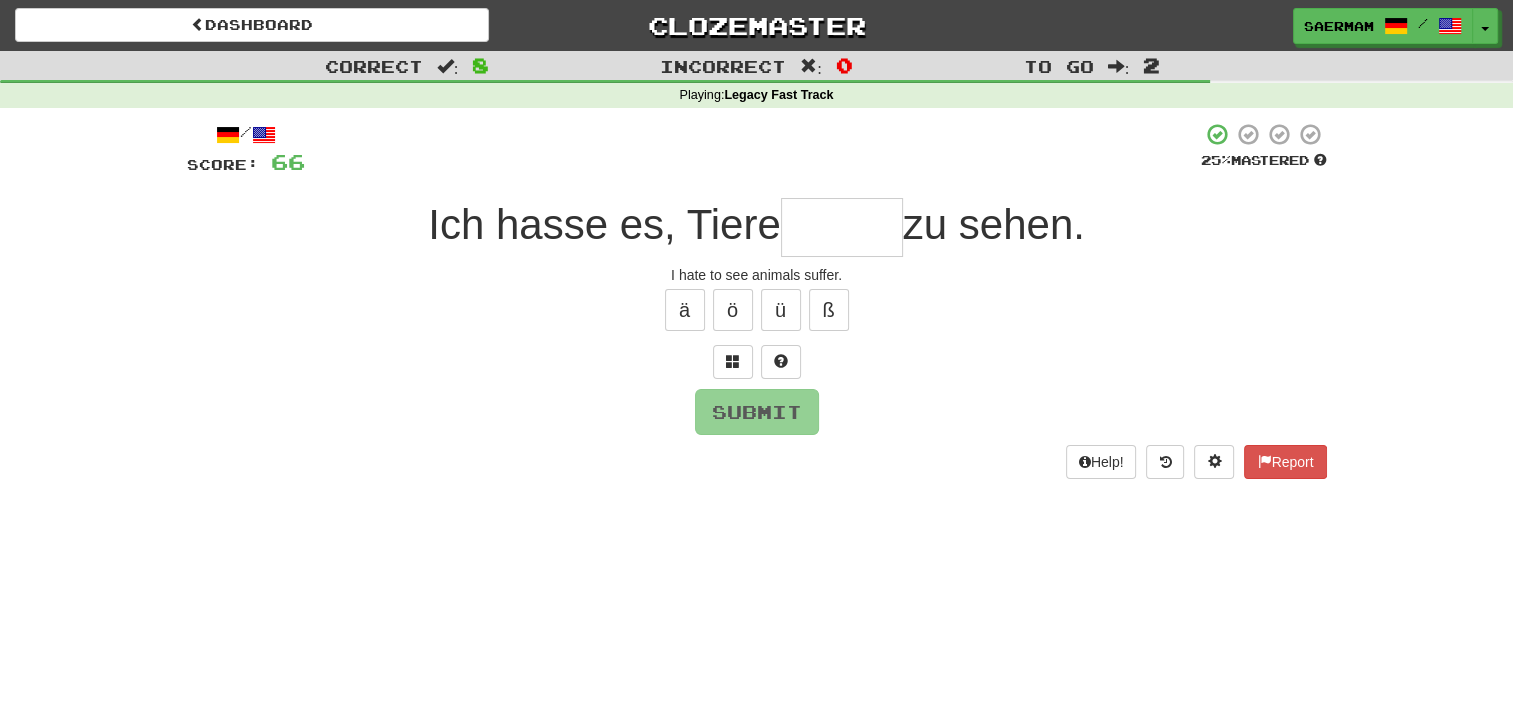 type on "*" 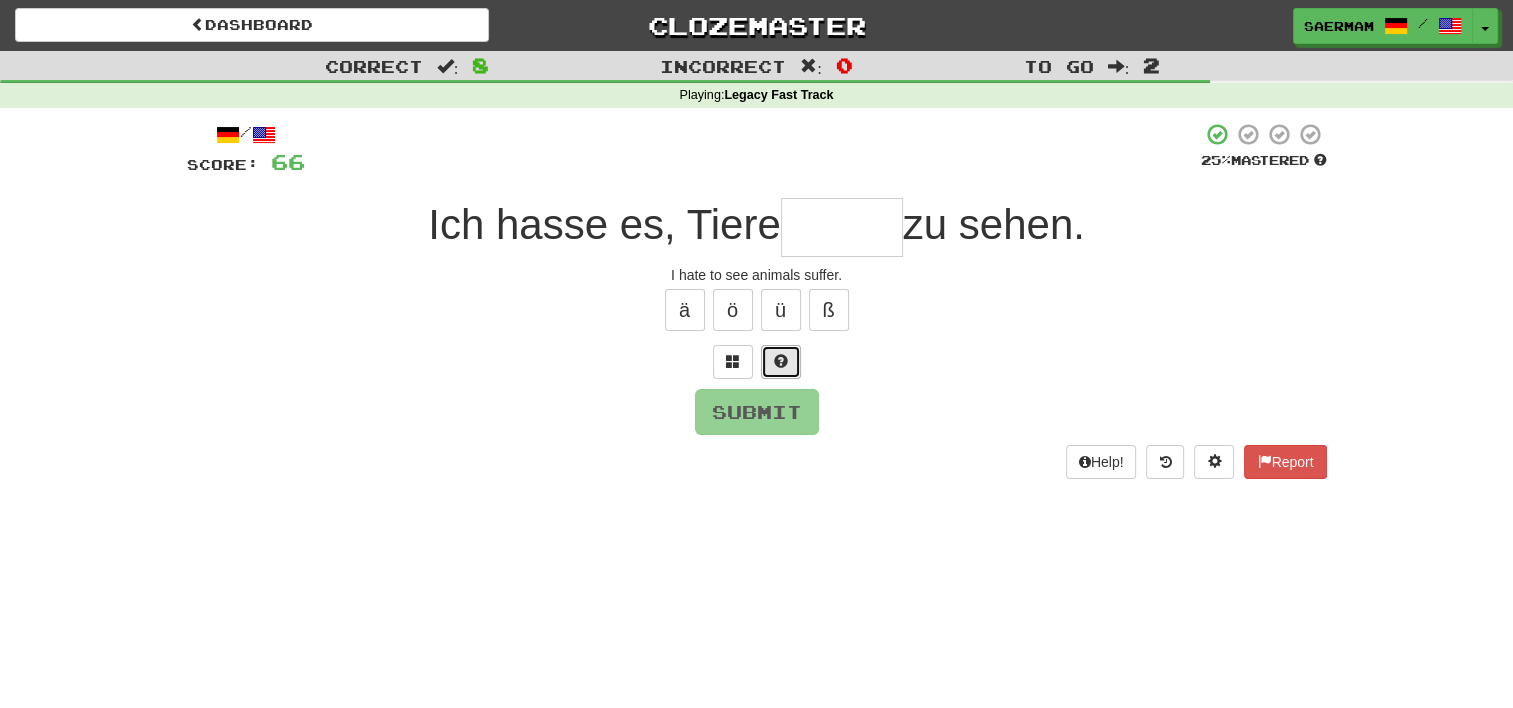 click at bounding box center [781, 362] 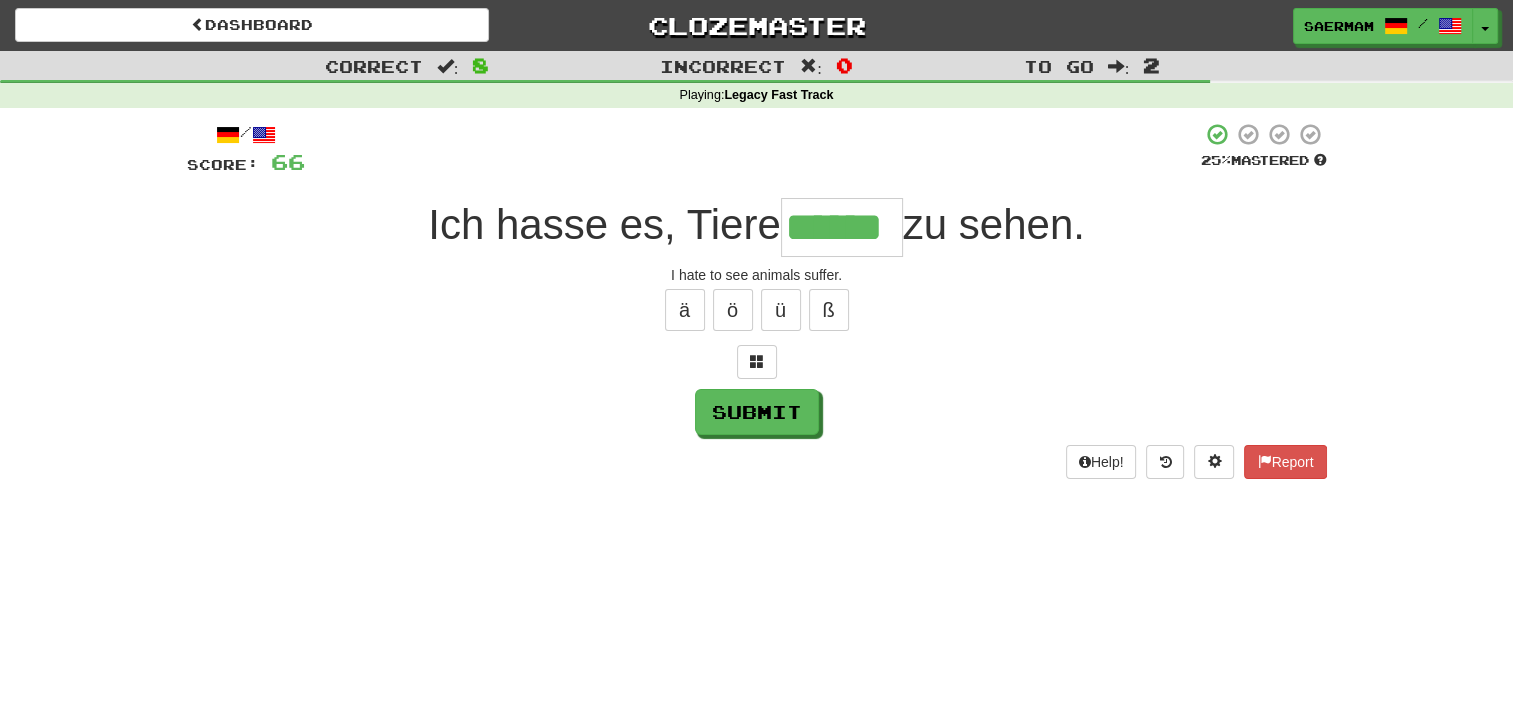 type on "******" 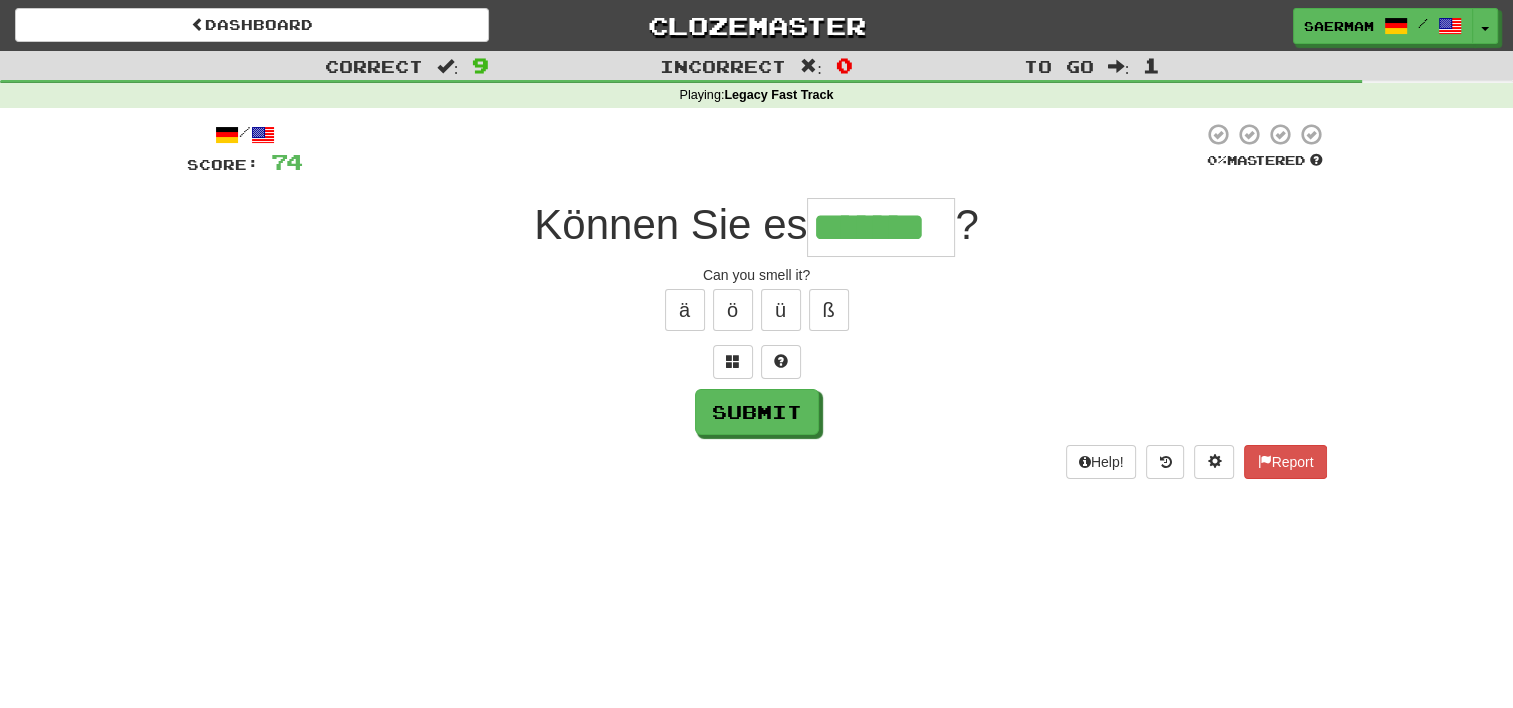 type on "*******" 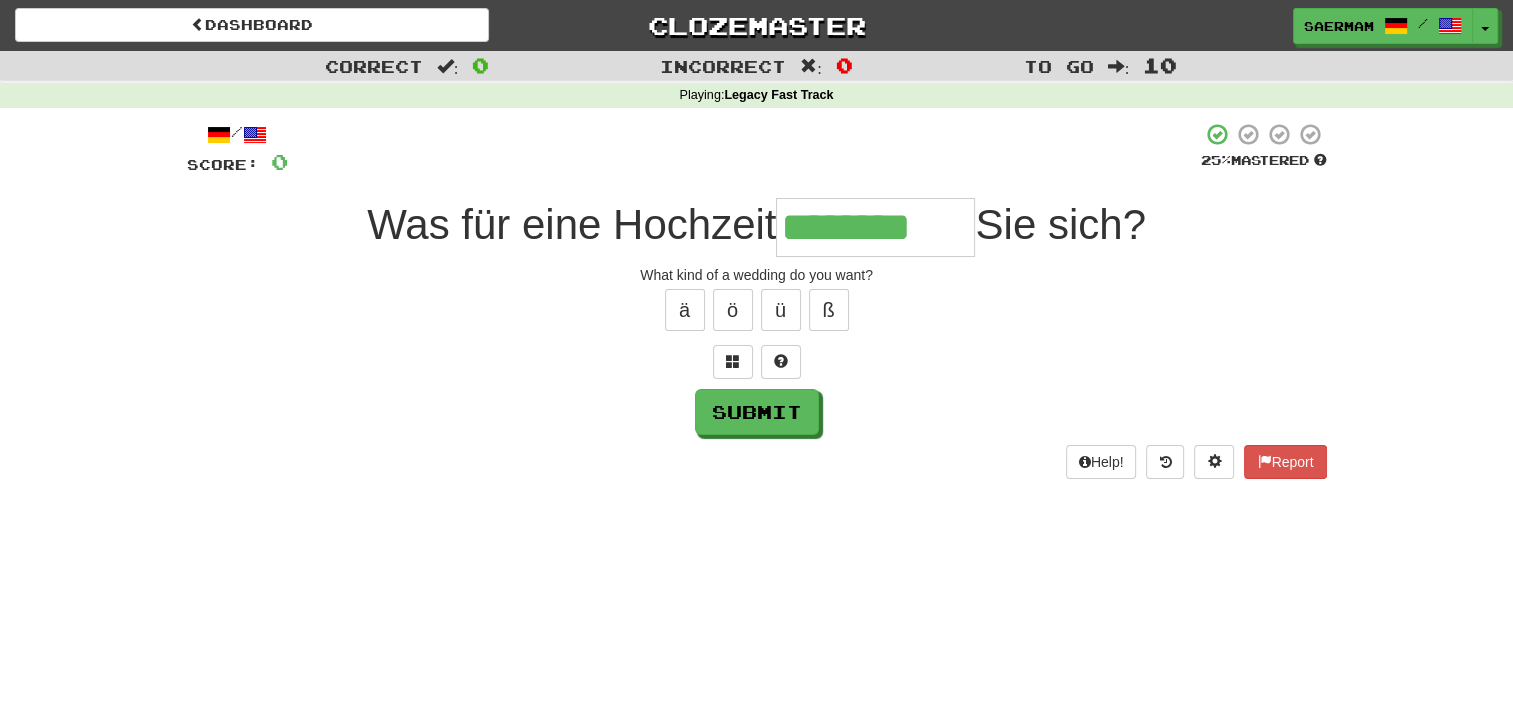 type on "********" 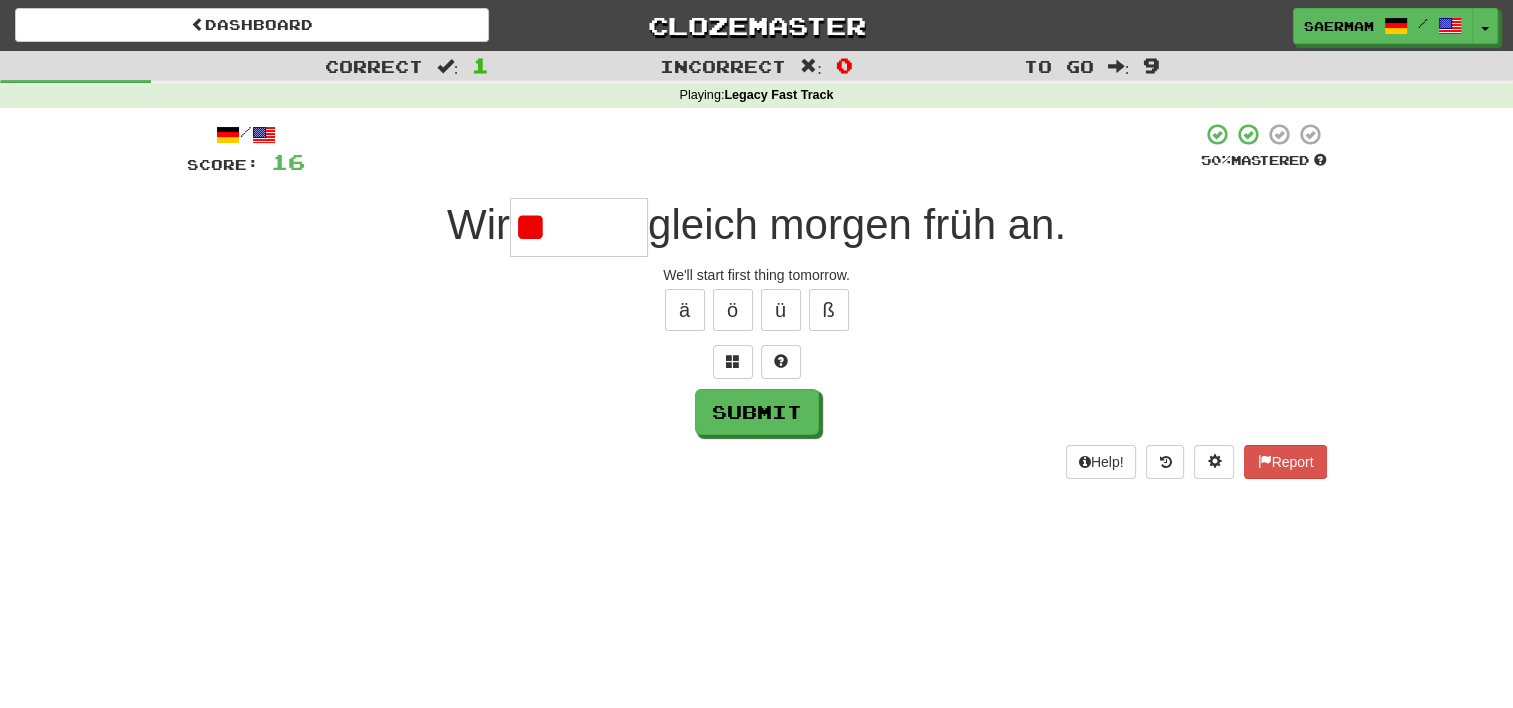 type on "*" 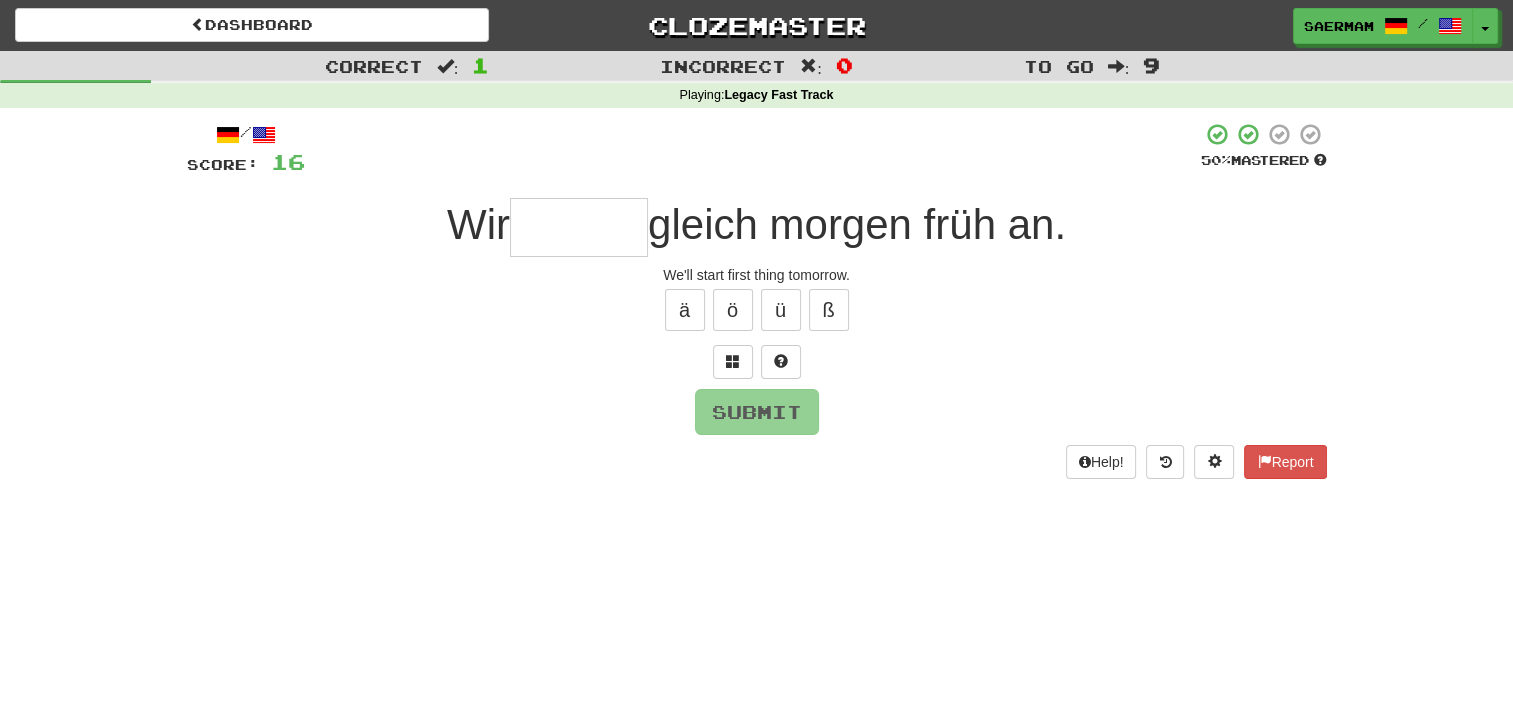 type on "*" 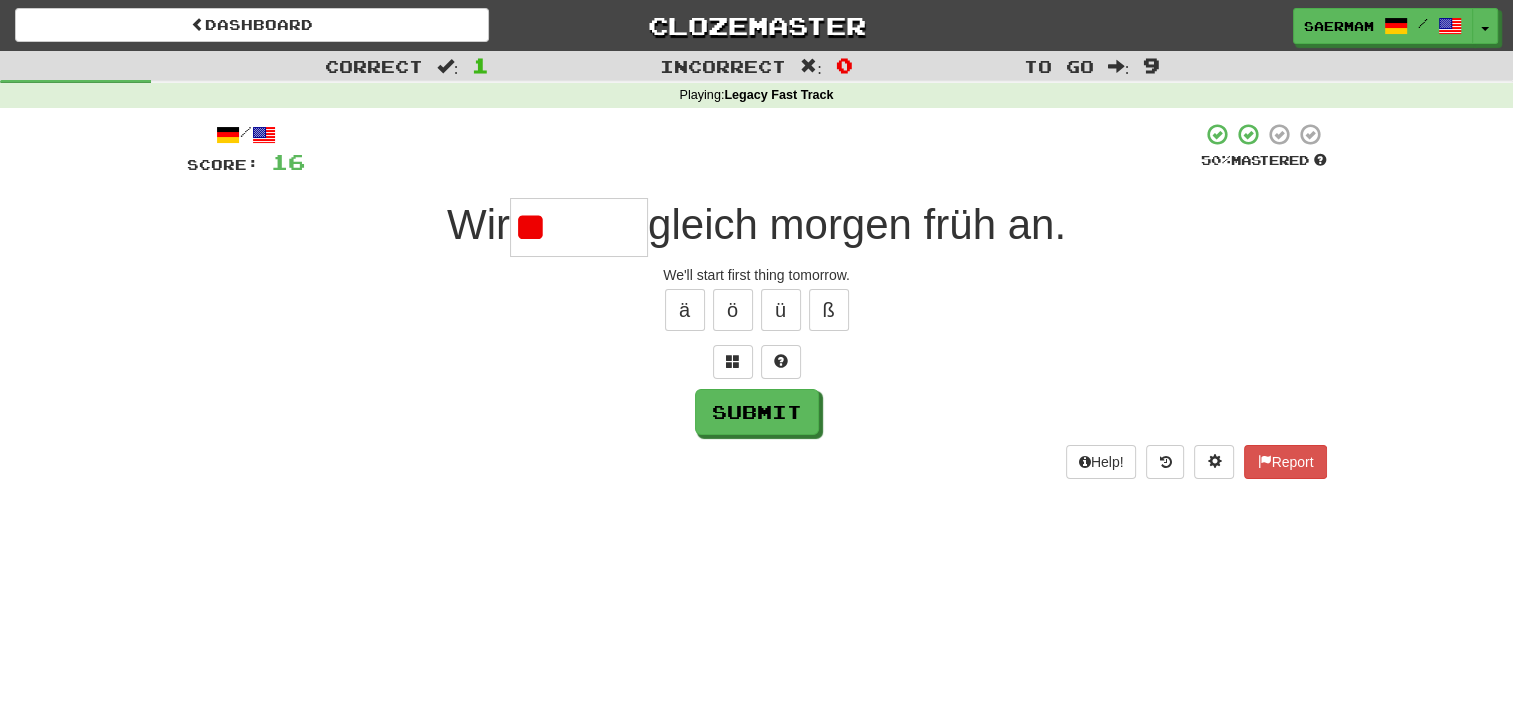 type on "*" 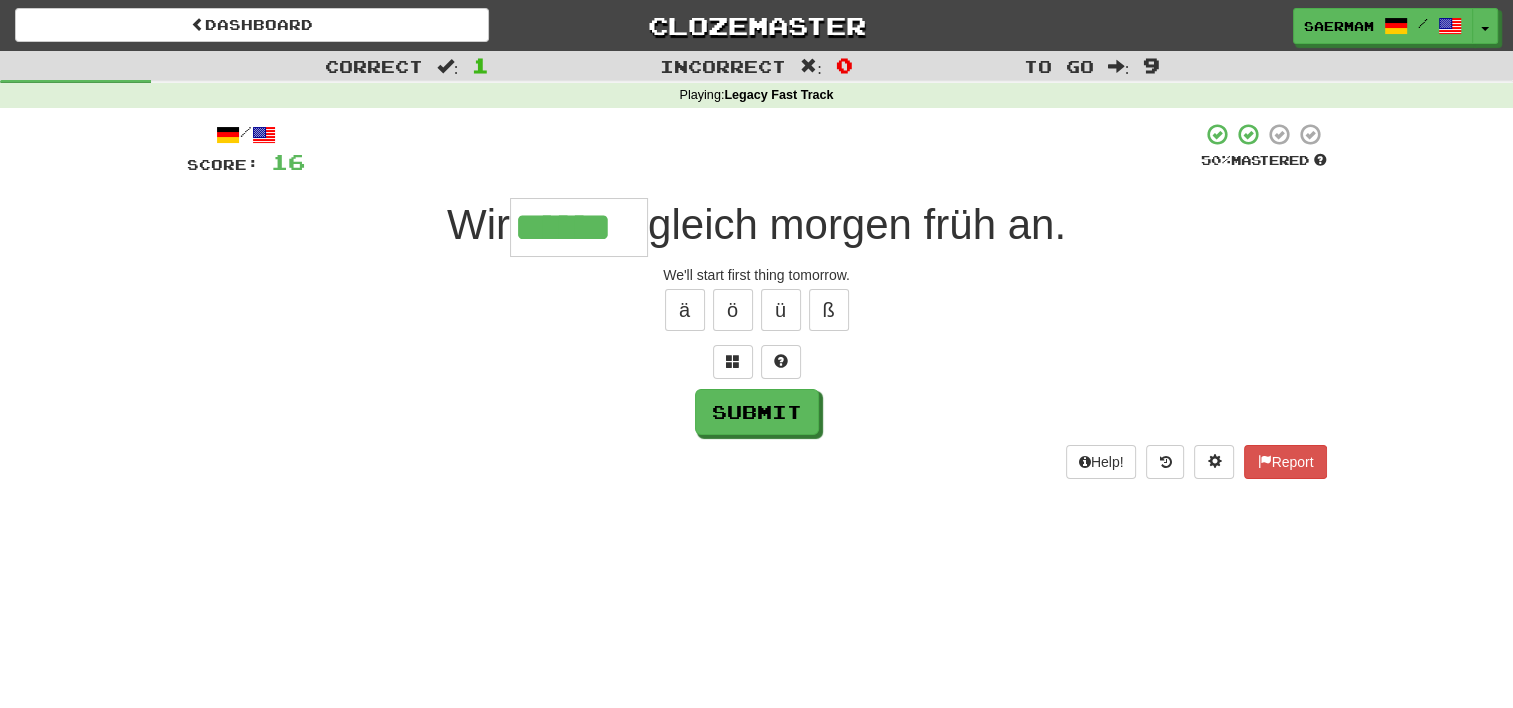 type on "******" 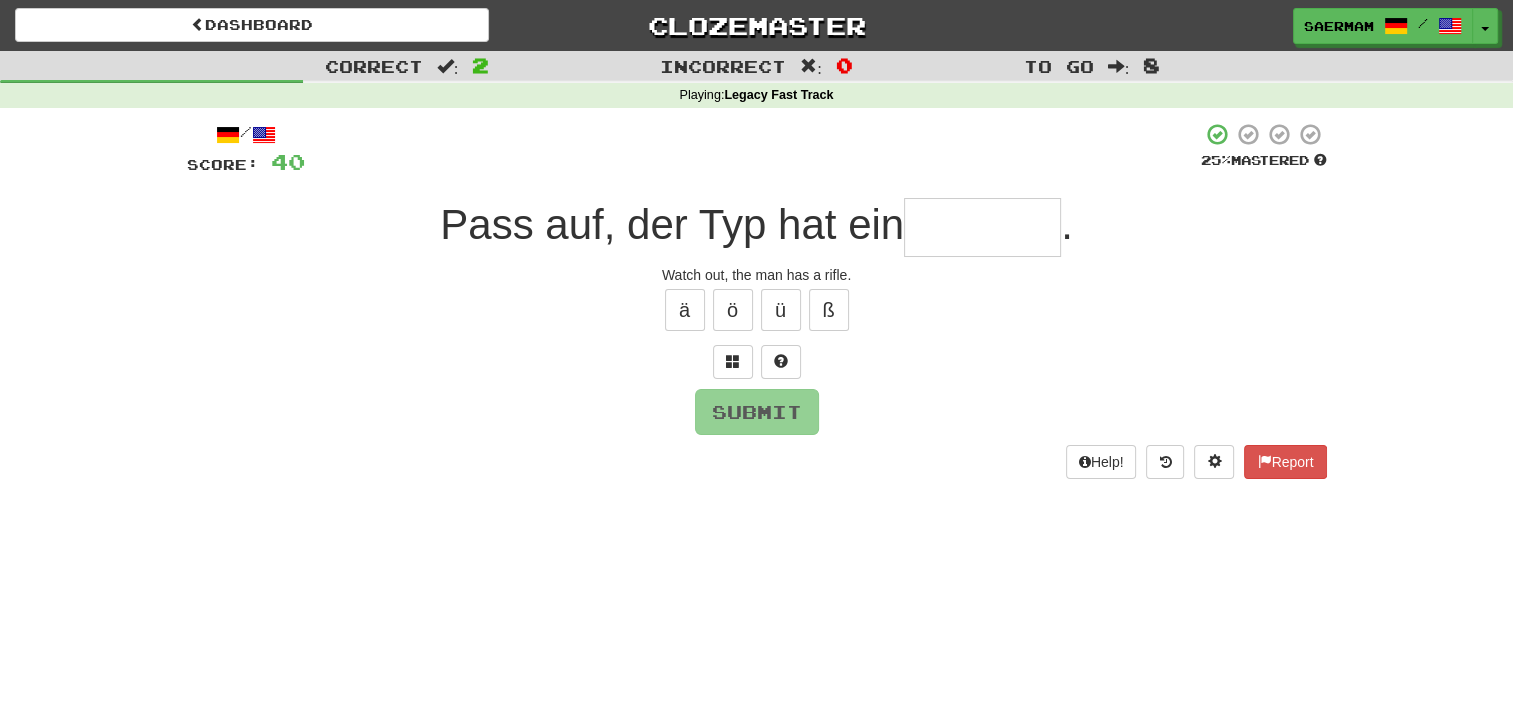 type on "*" 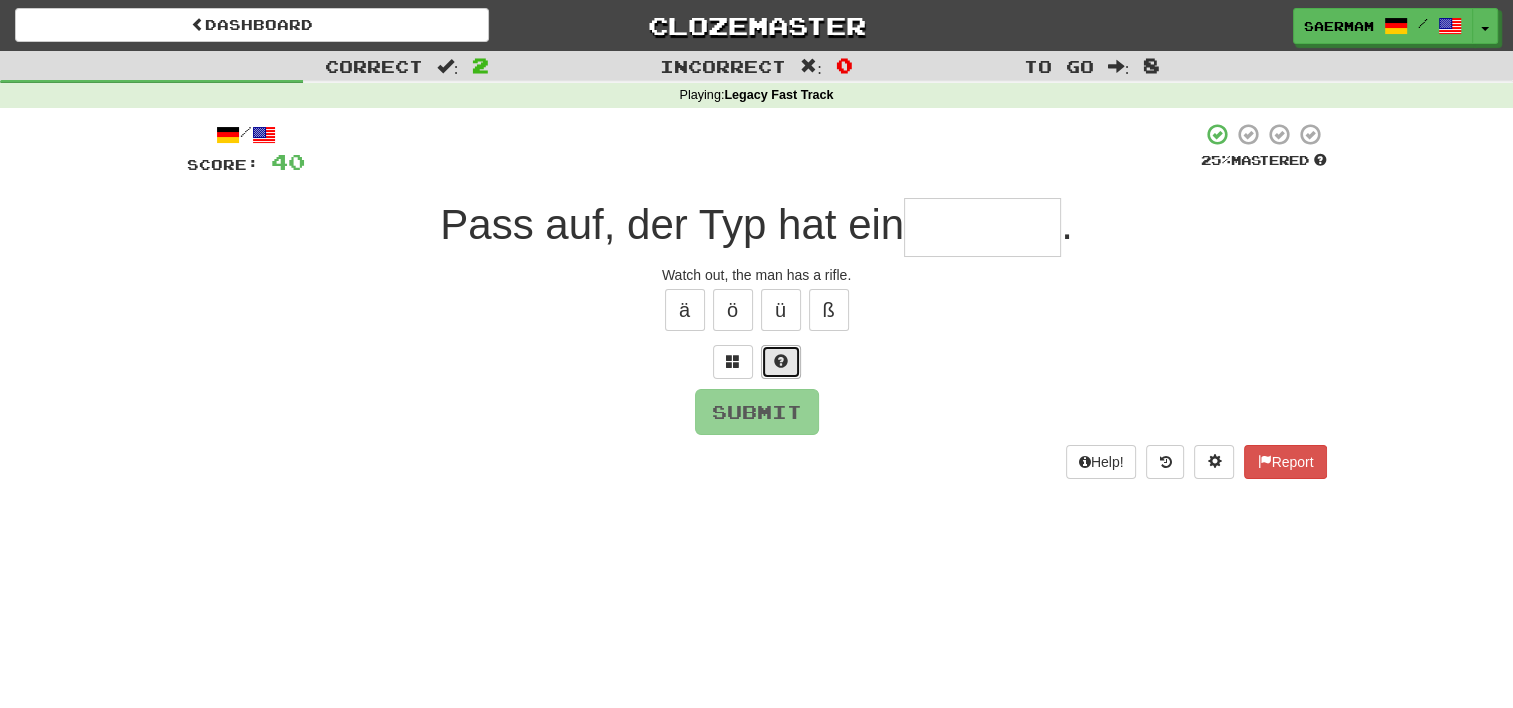 click at bounding box center [781, 361] 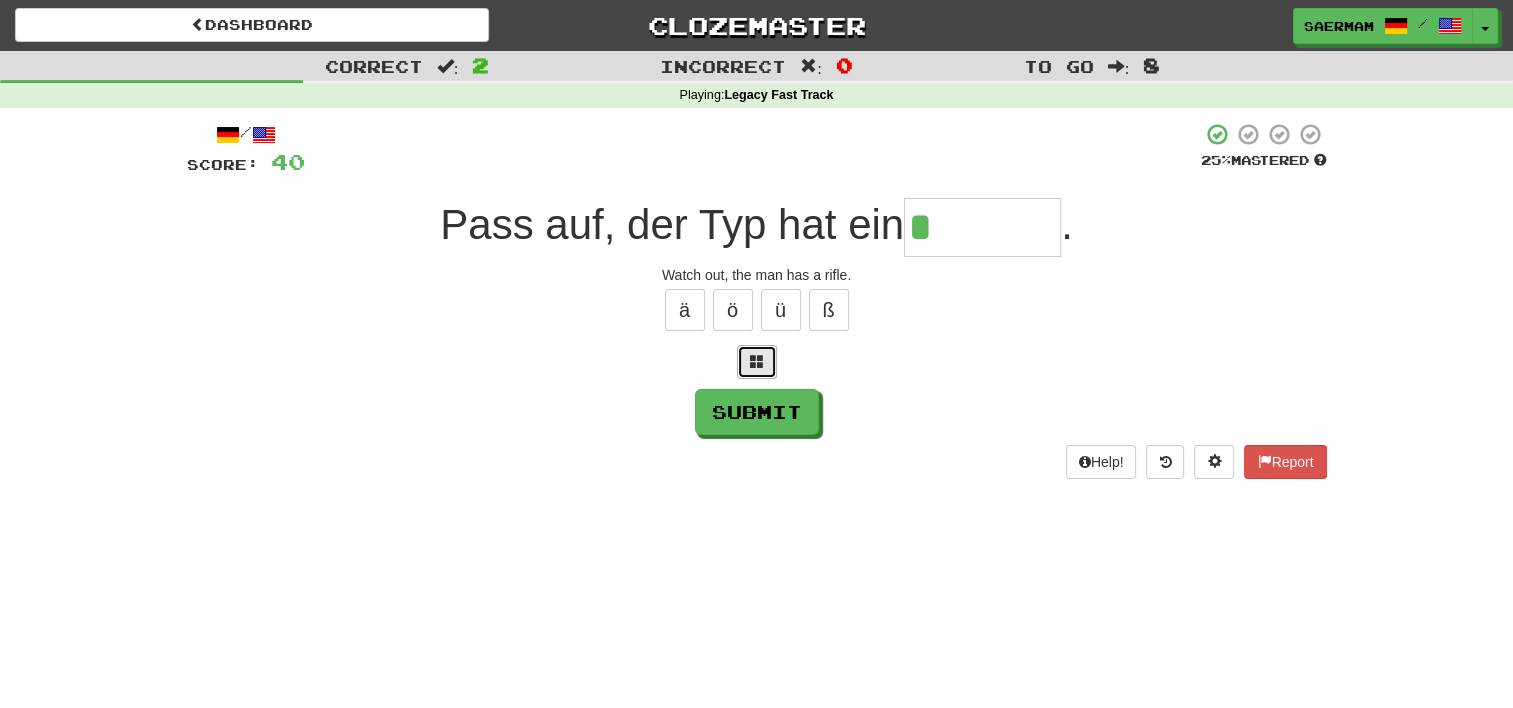 click at bounding box center [757, 361] 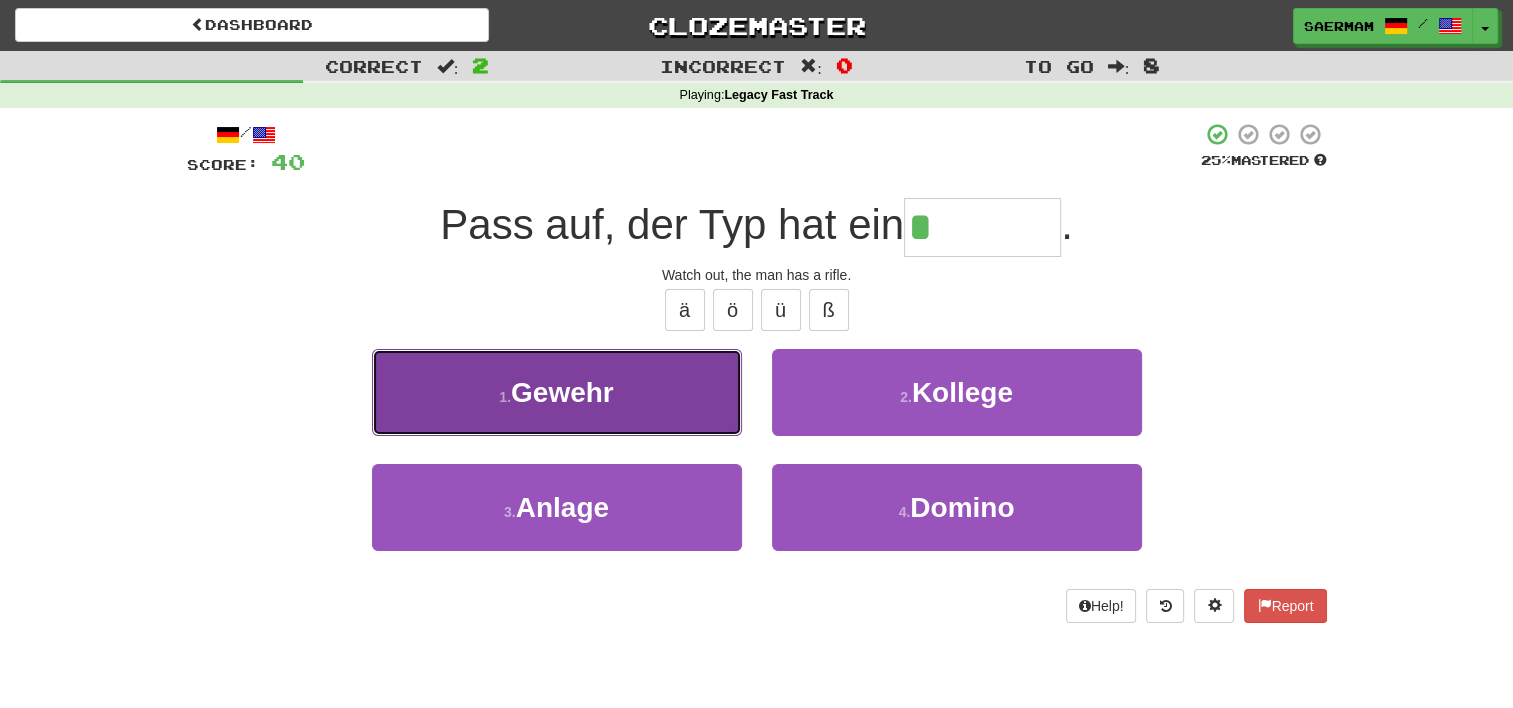 click on "1 .  Gewehr" at bounding box center [557, 392] 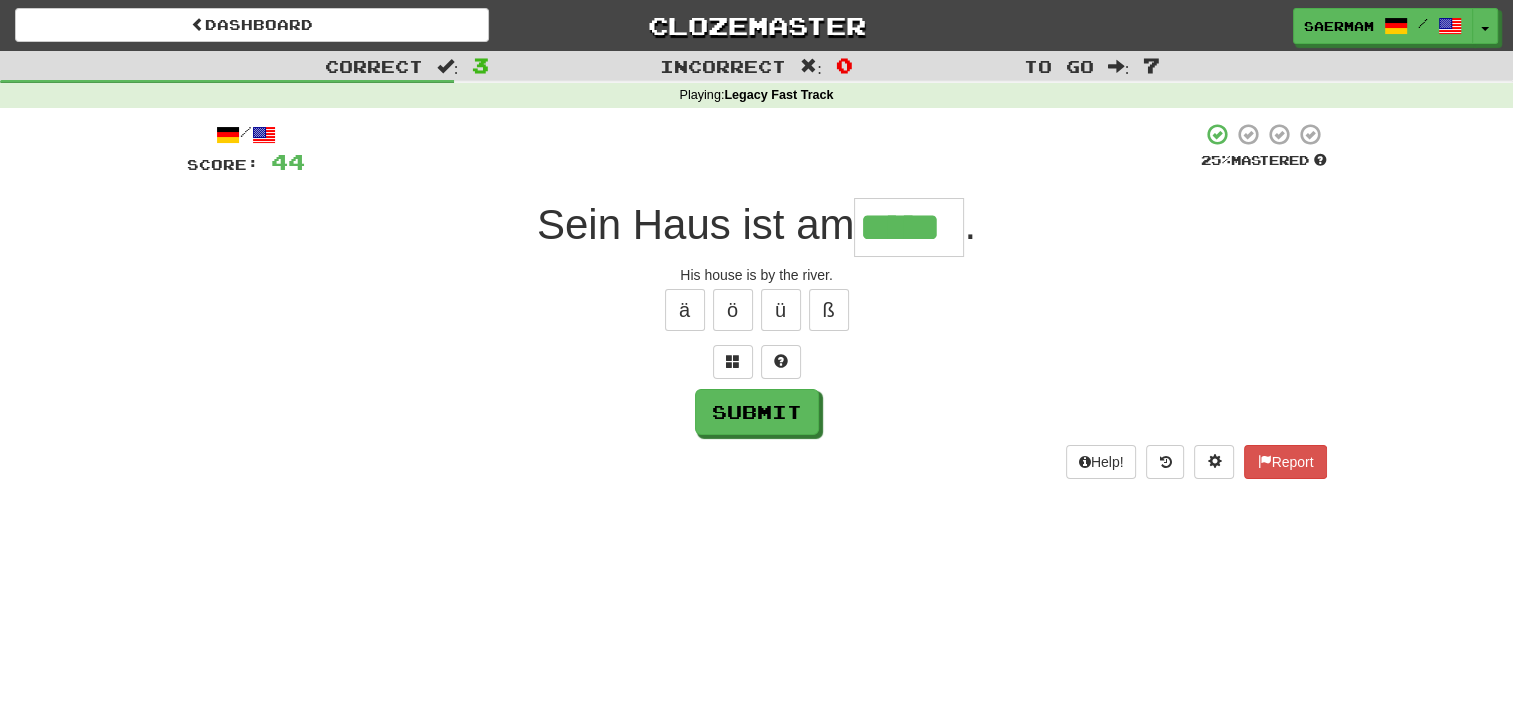 type on "*****" 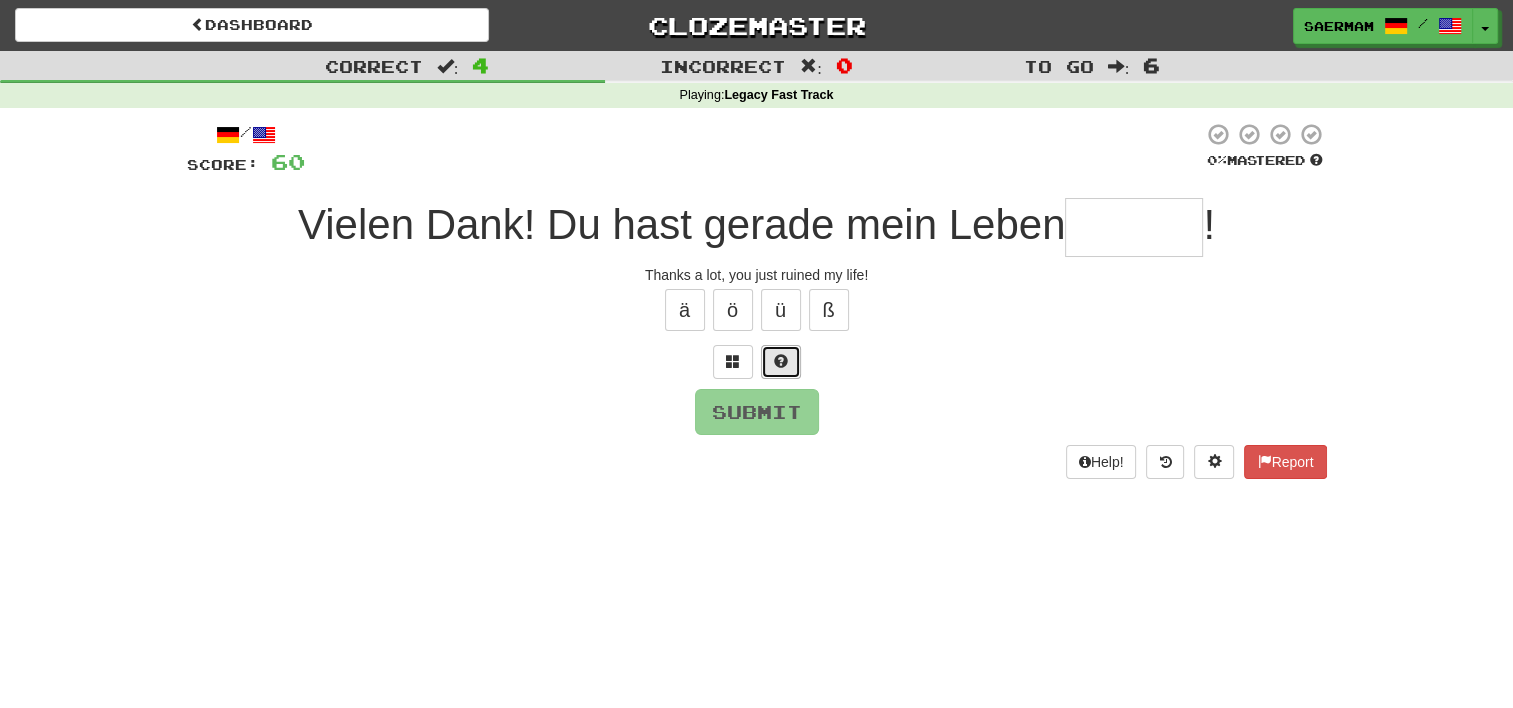 click at bounding box center [781, 361] 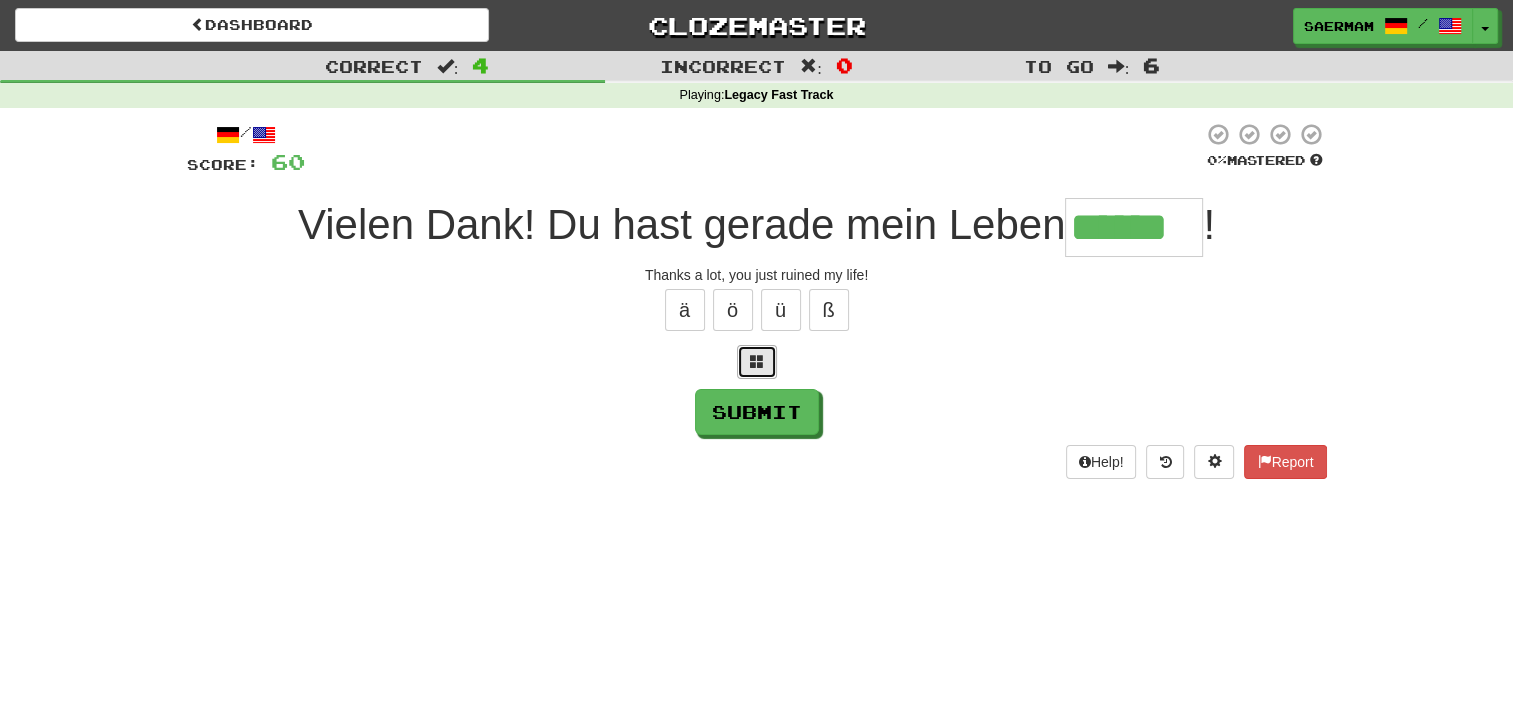 click at bounding box center [757, 362] 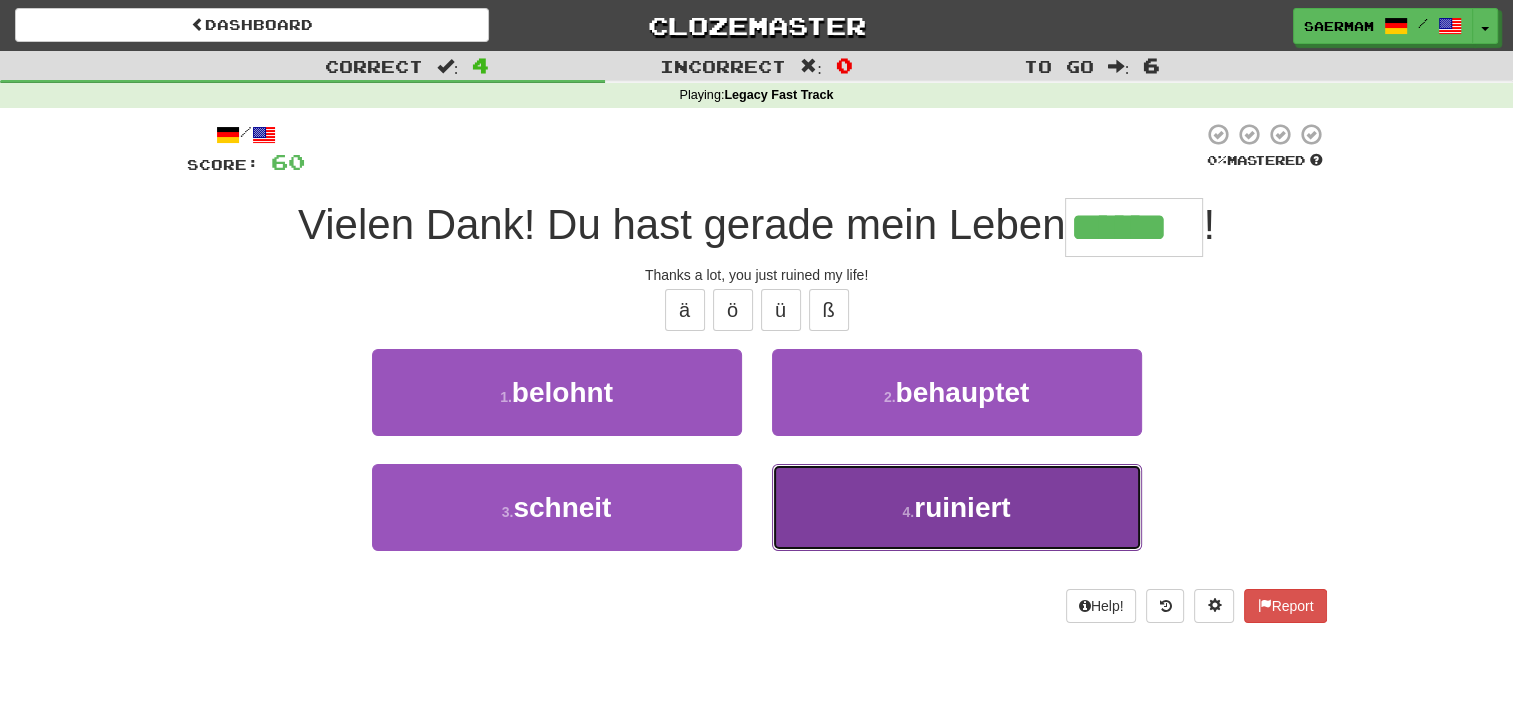 click on "ruiniert" at bounding box center [962, 507] 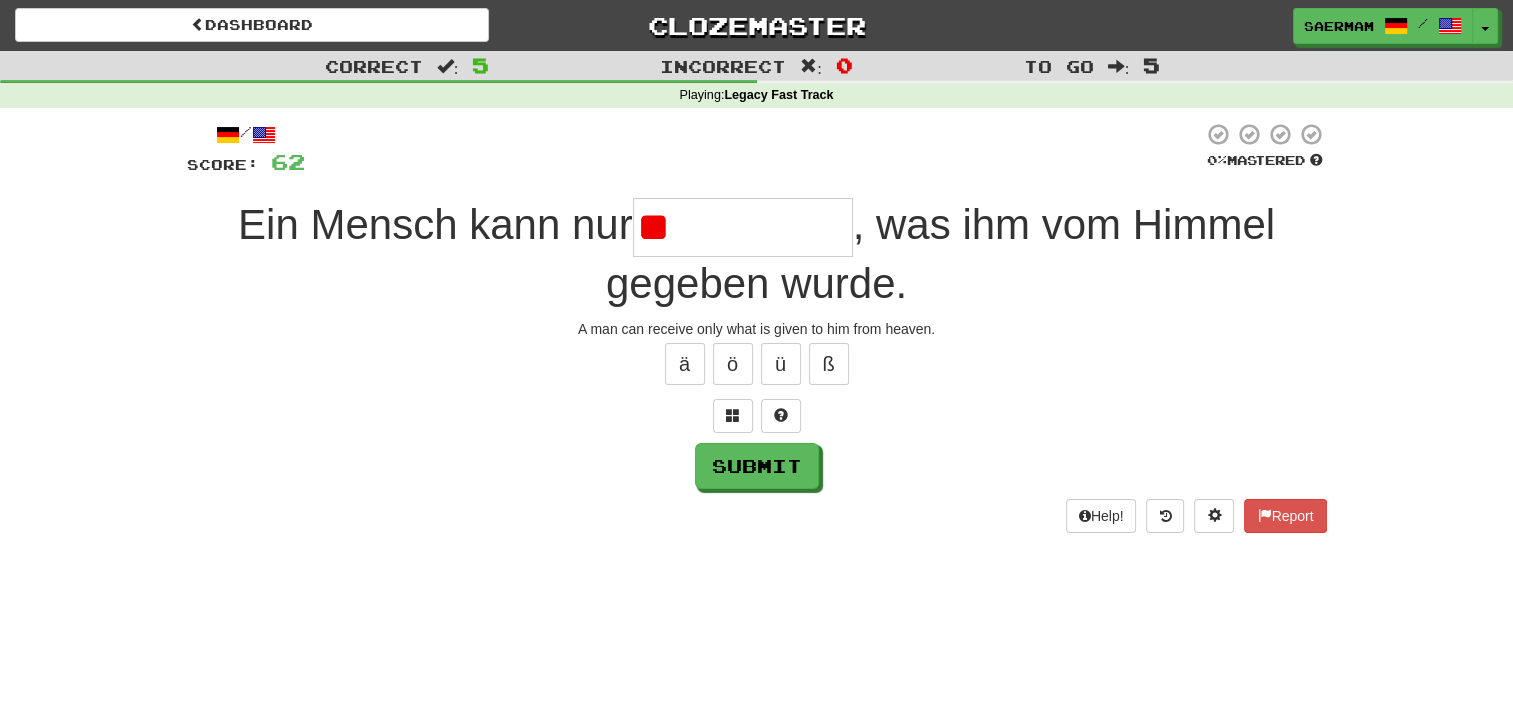 type on "*" 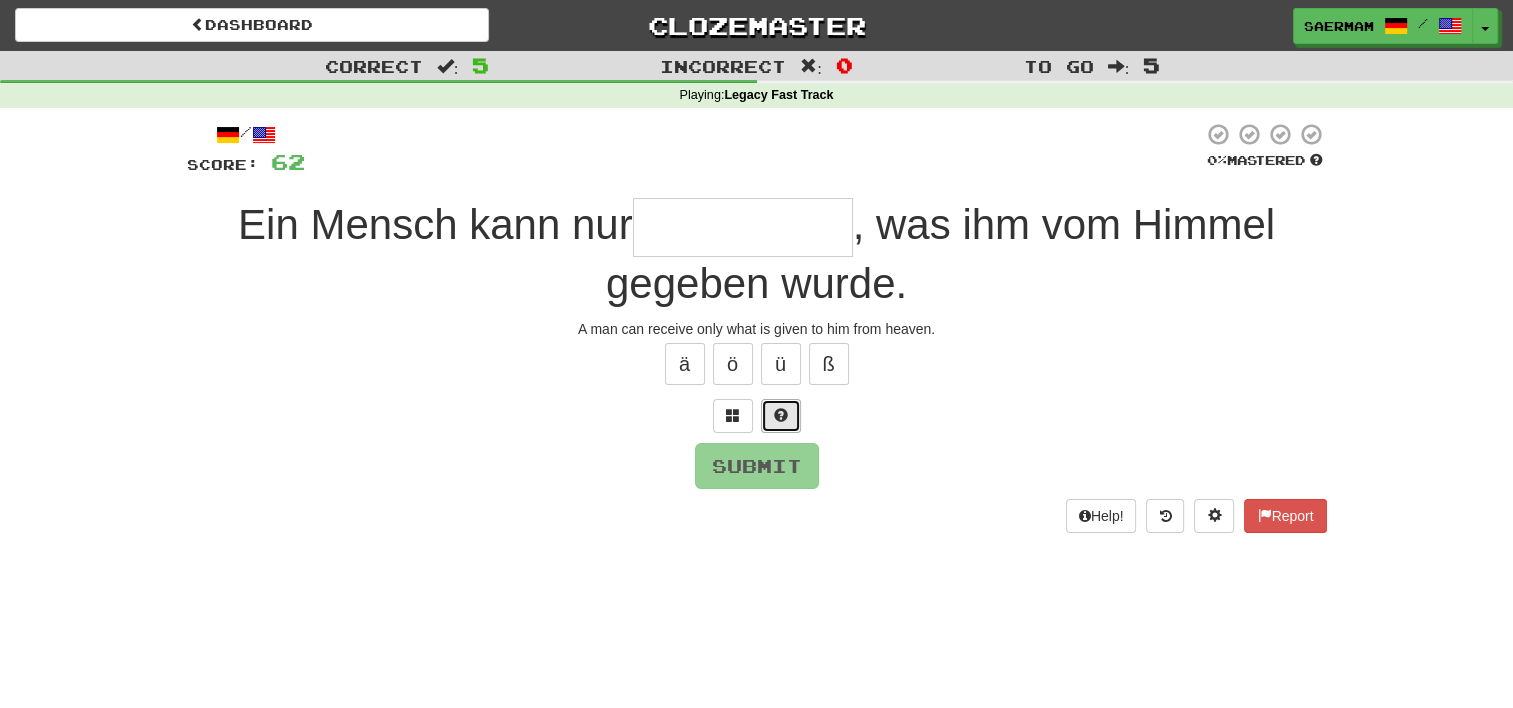 click at bounding box center [781, 416] 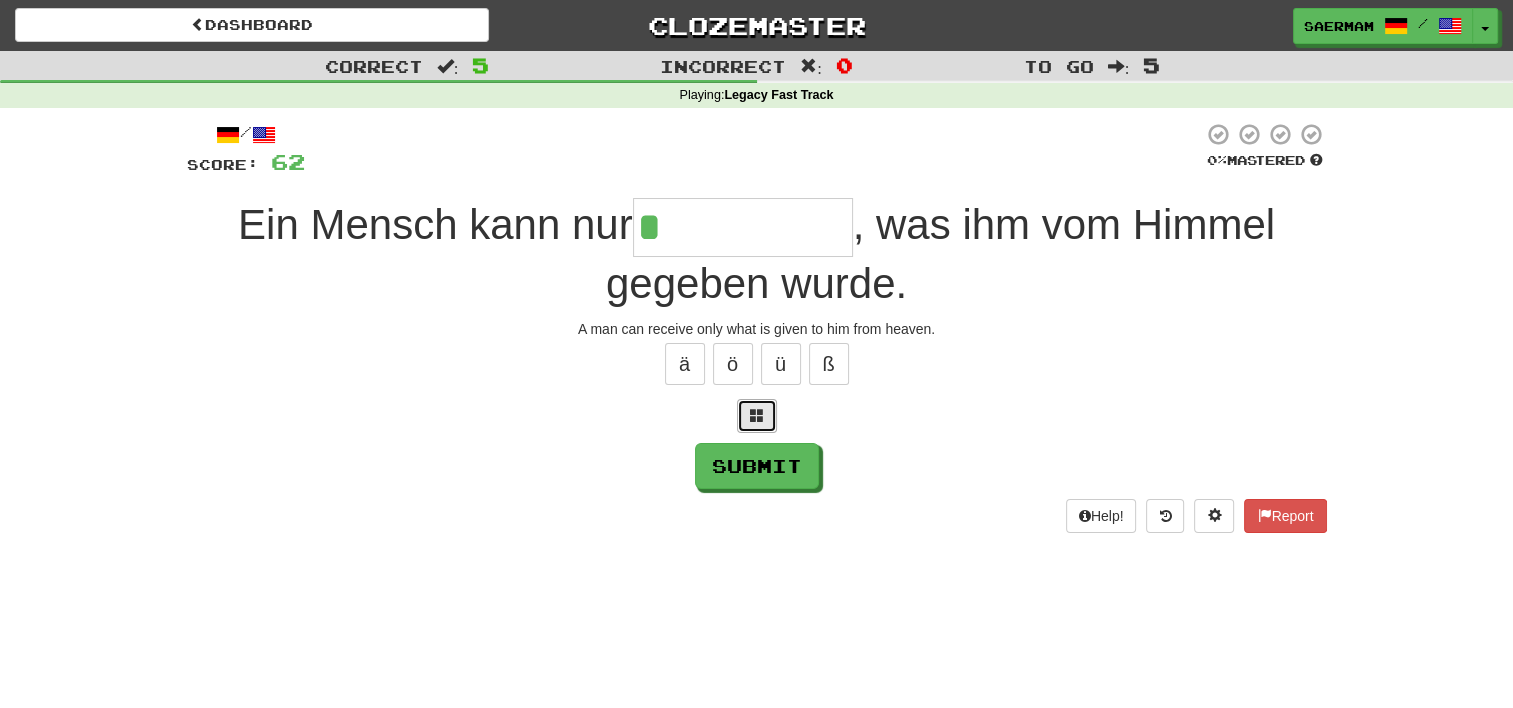 click at bounding box center [757, 416] 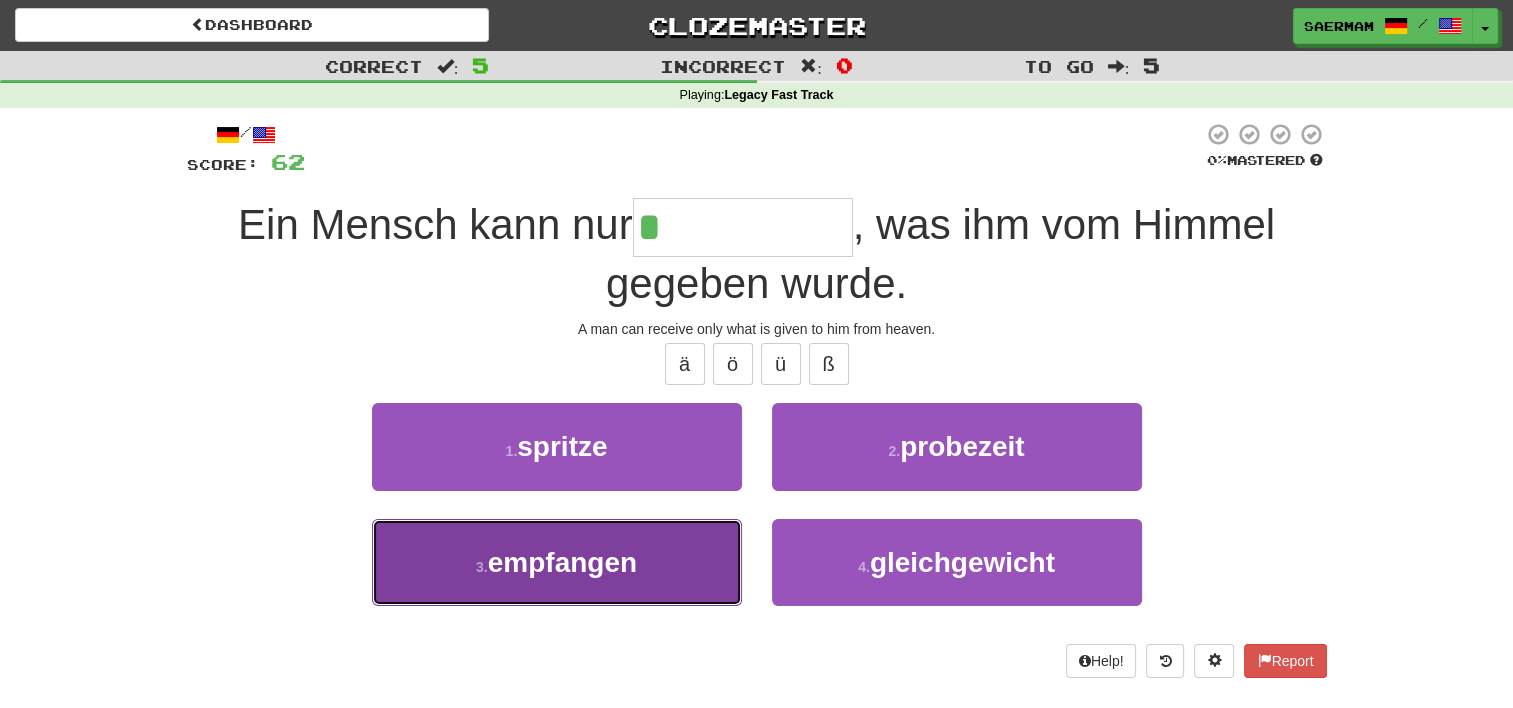 click on "empfangen" at bounding box center (562, 562) 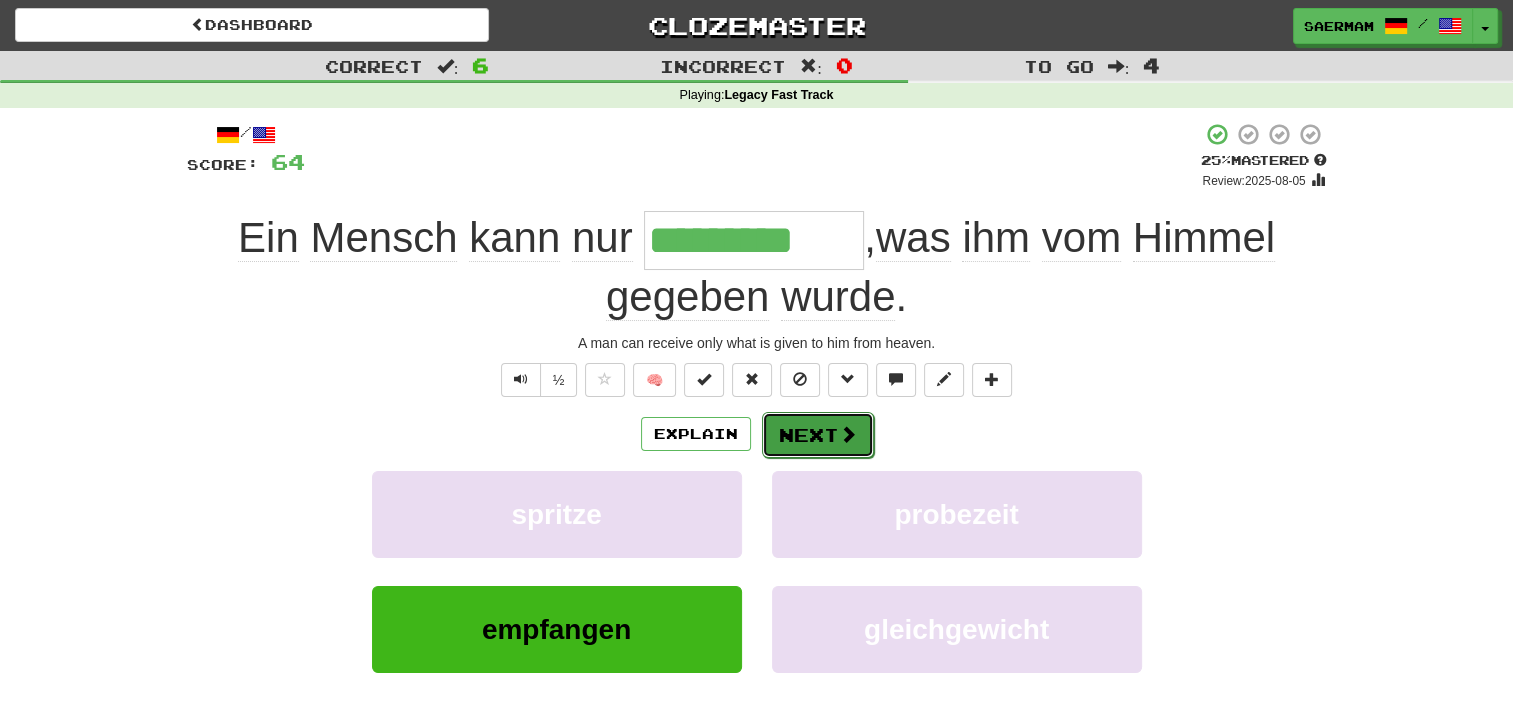 click at bounding box center [848, 434] 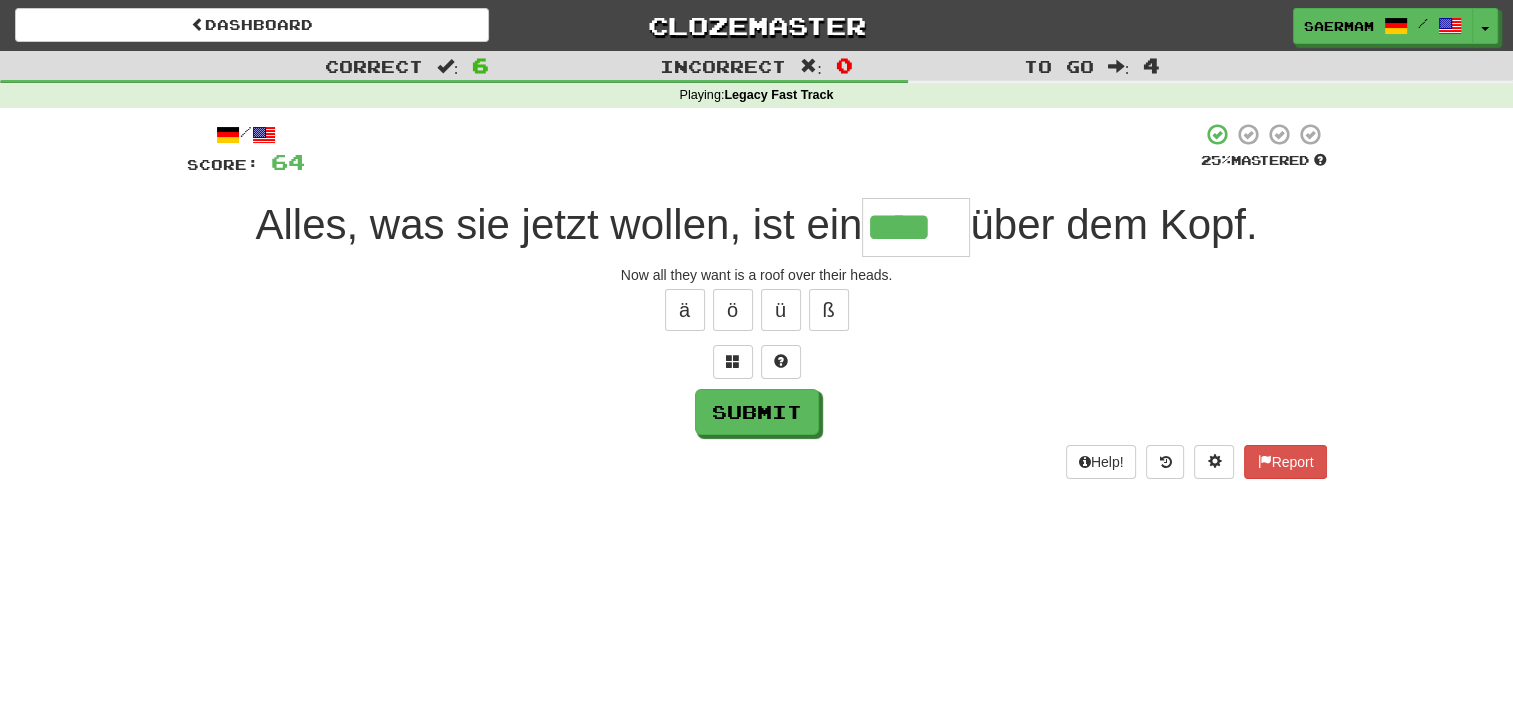 type on "****" 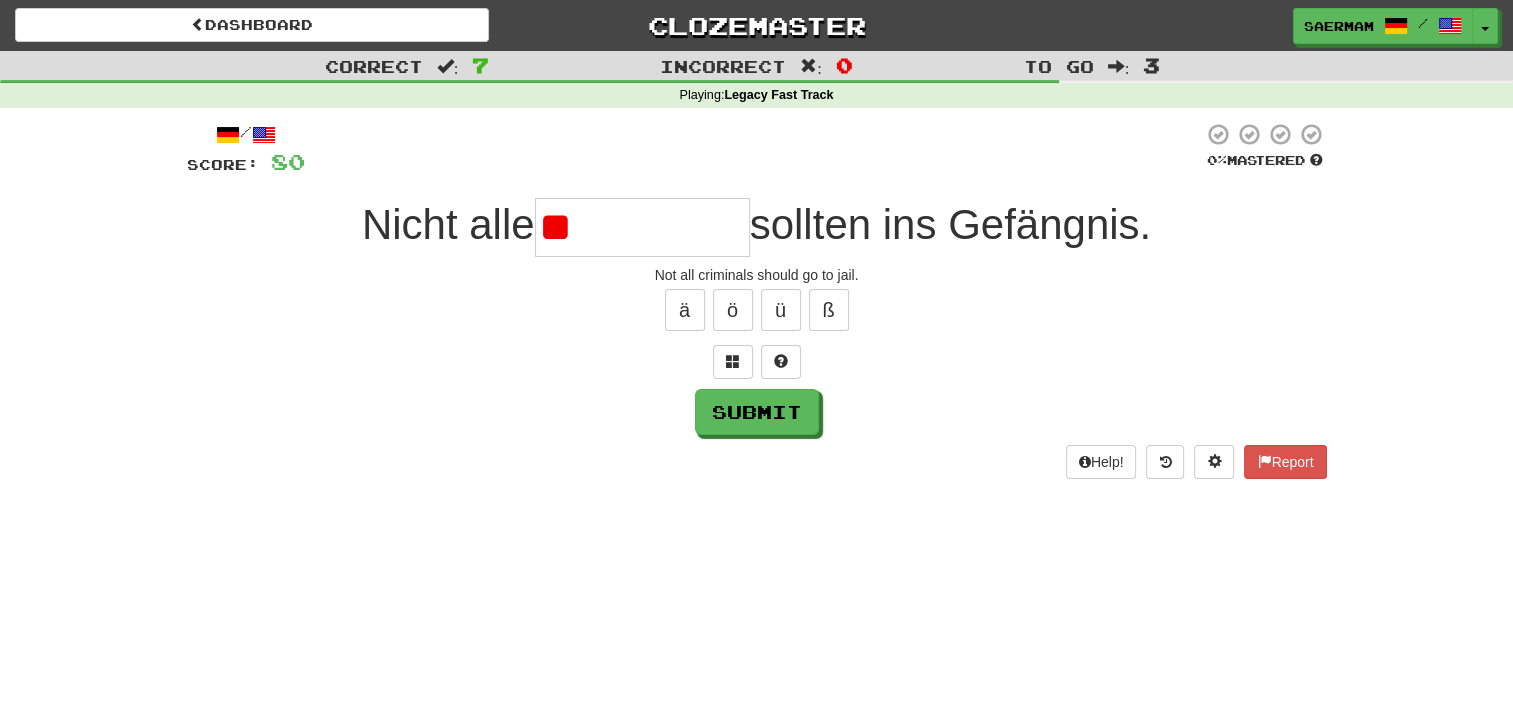type on "*" 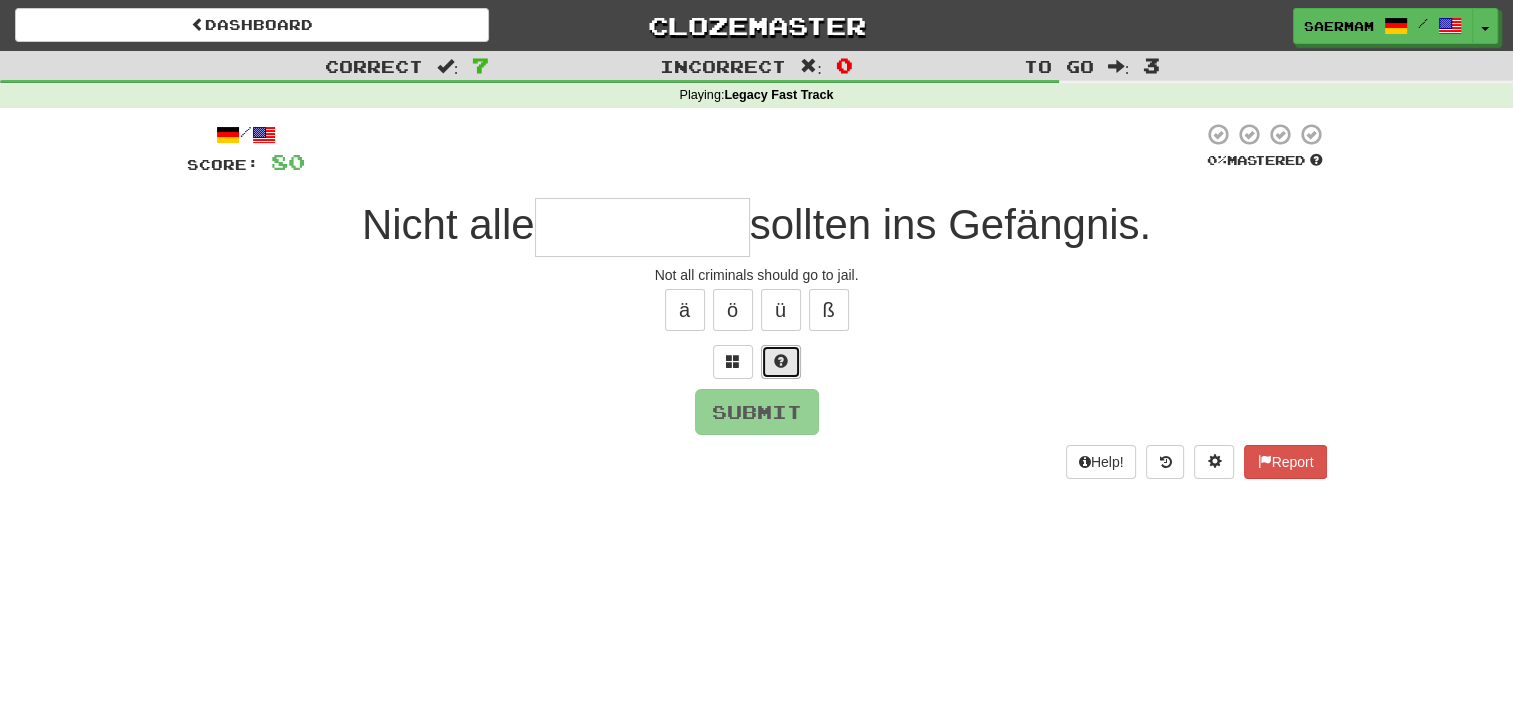 click at bounding box center (781, 361) 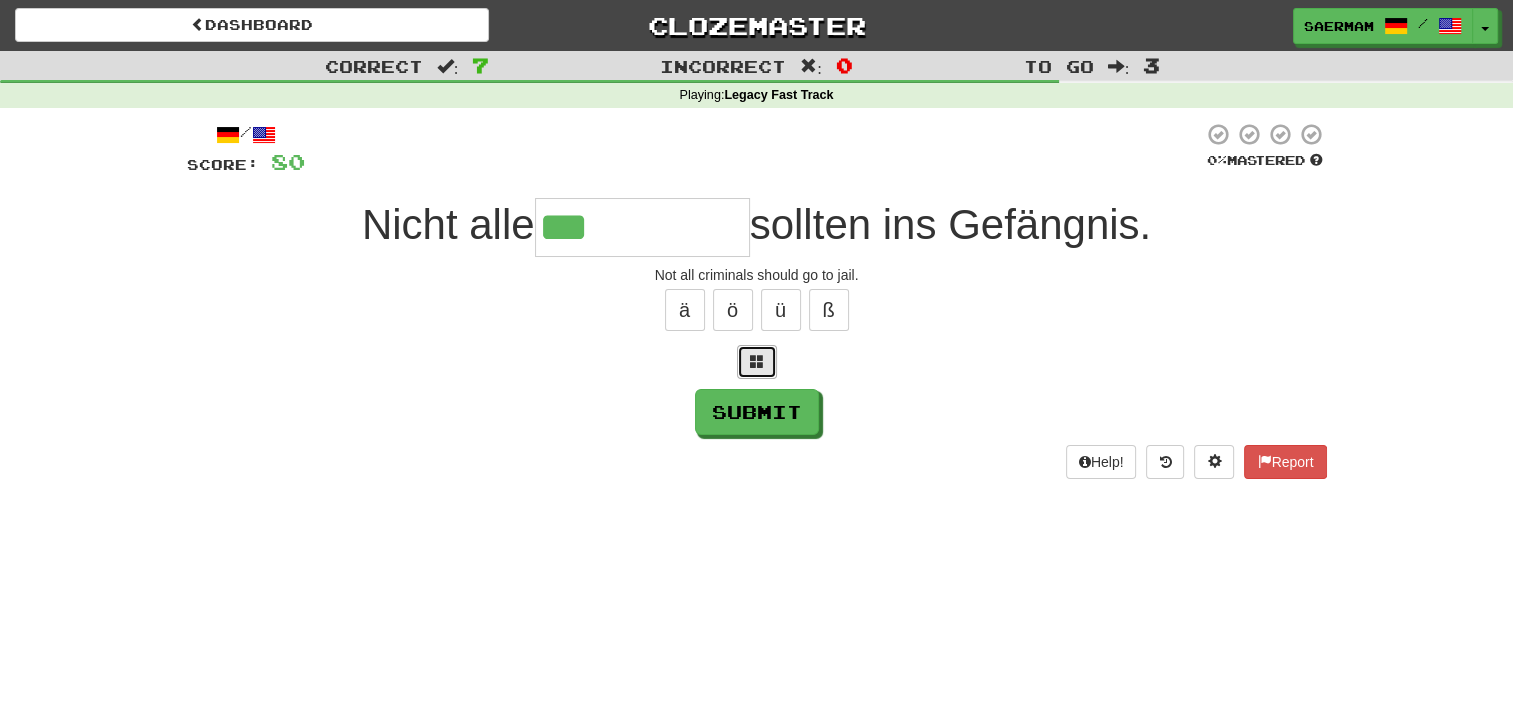 click at bounding box center (757, 361) 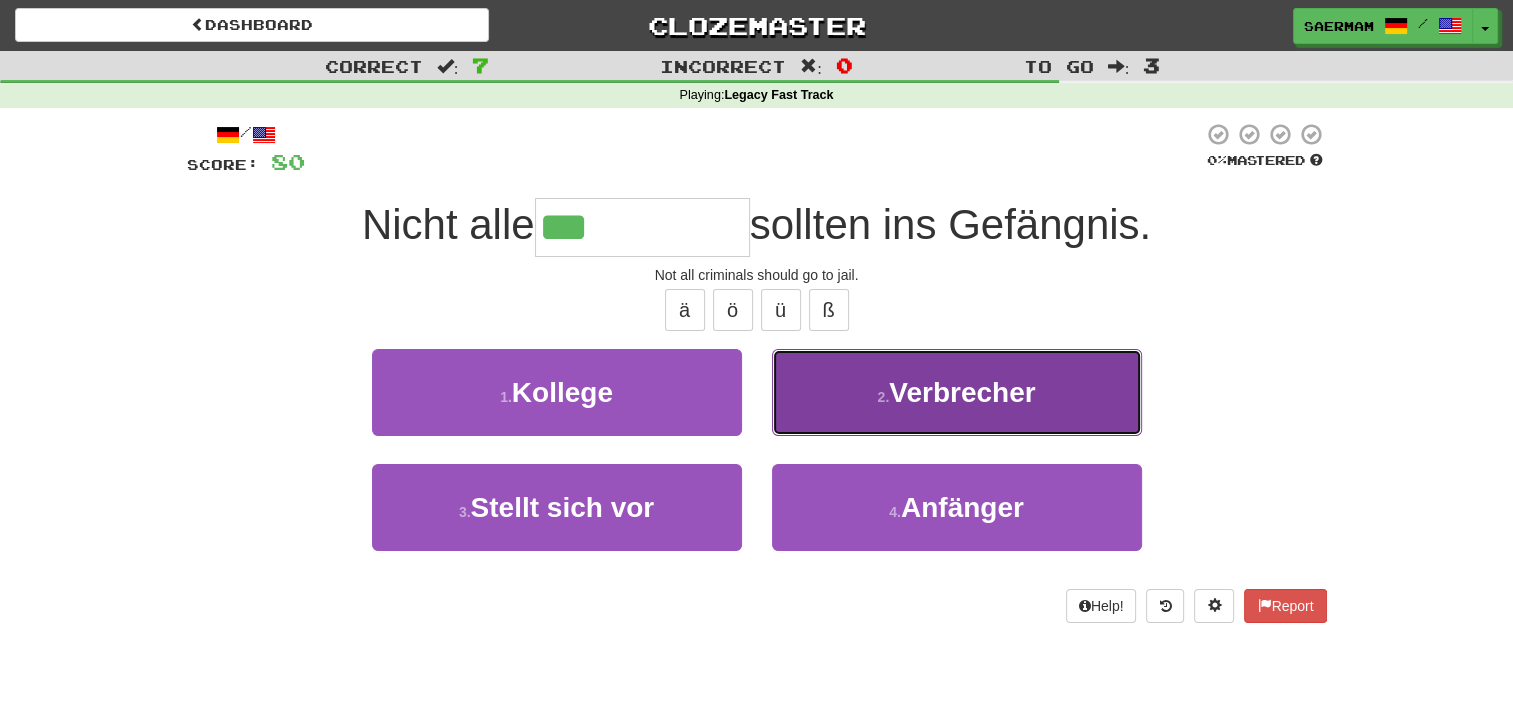 click on "Verbrecher" at bounding box center (962, 392) 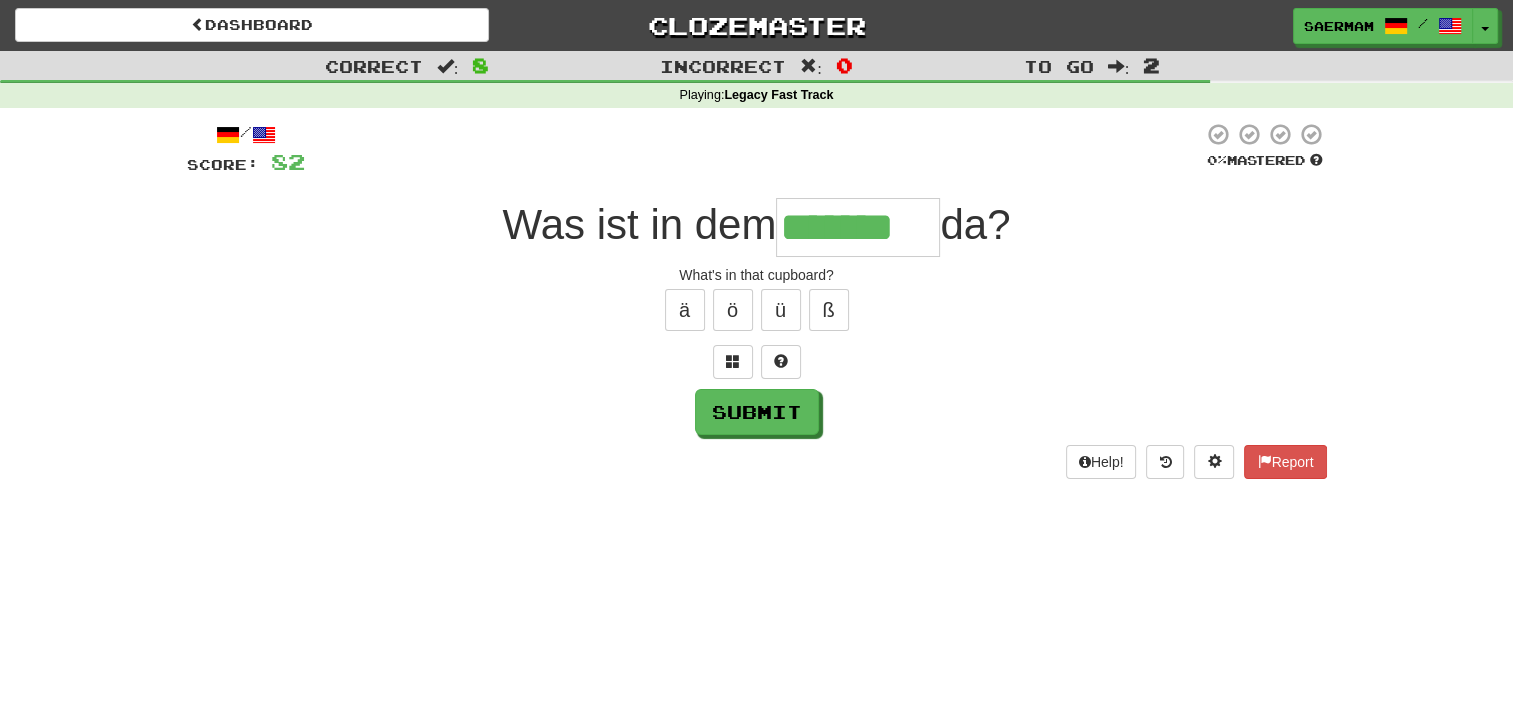 type on "*******" 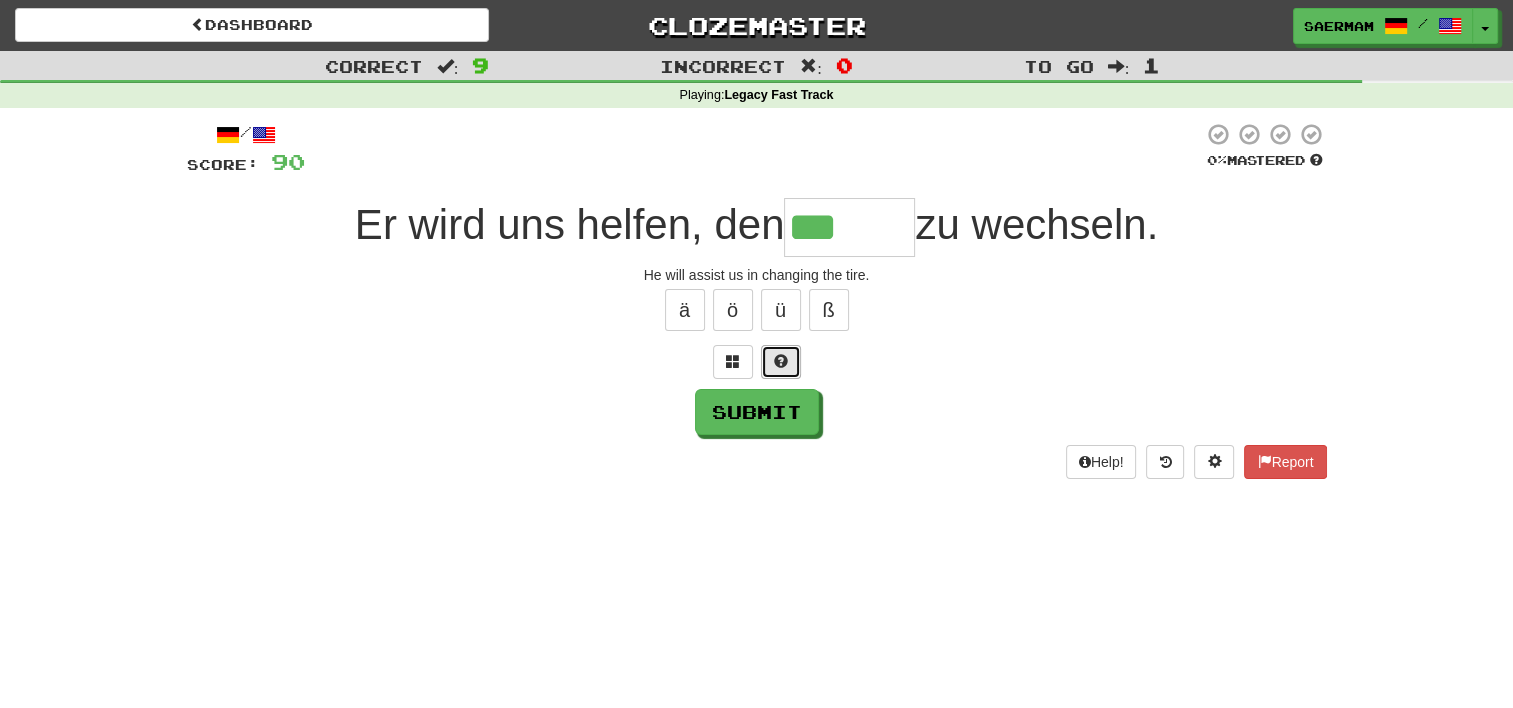click at bounding box center (781, 362) 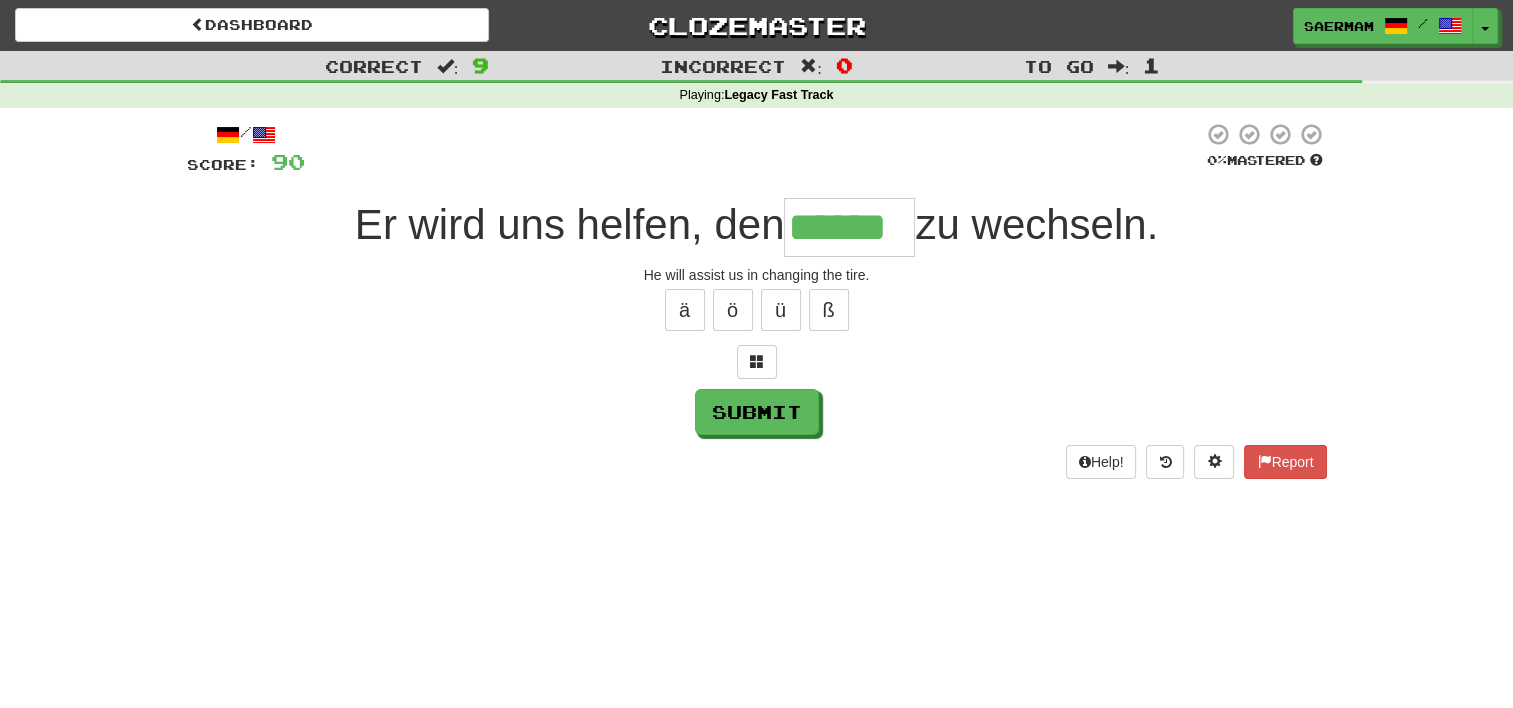type on "******" 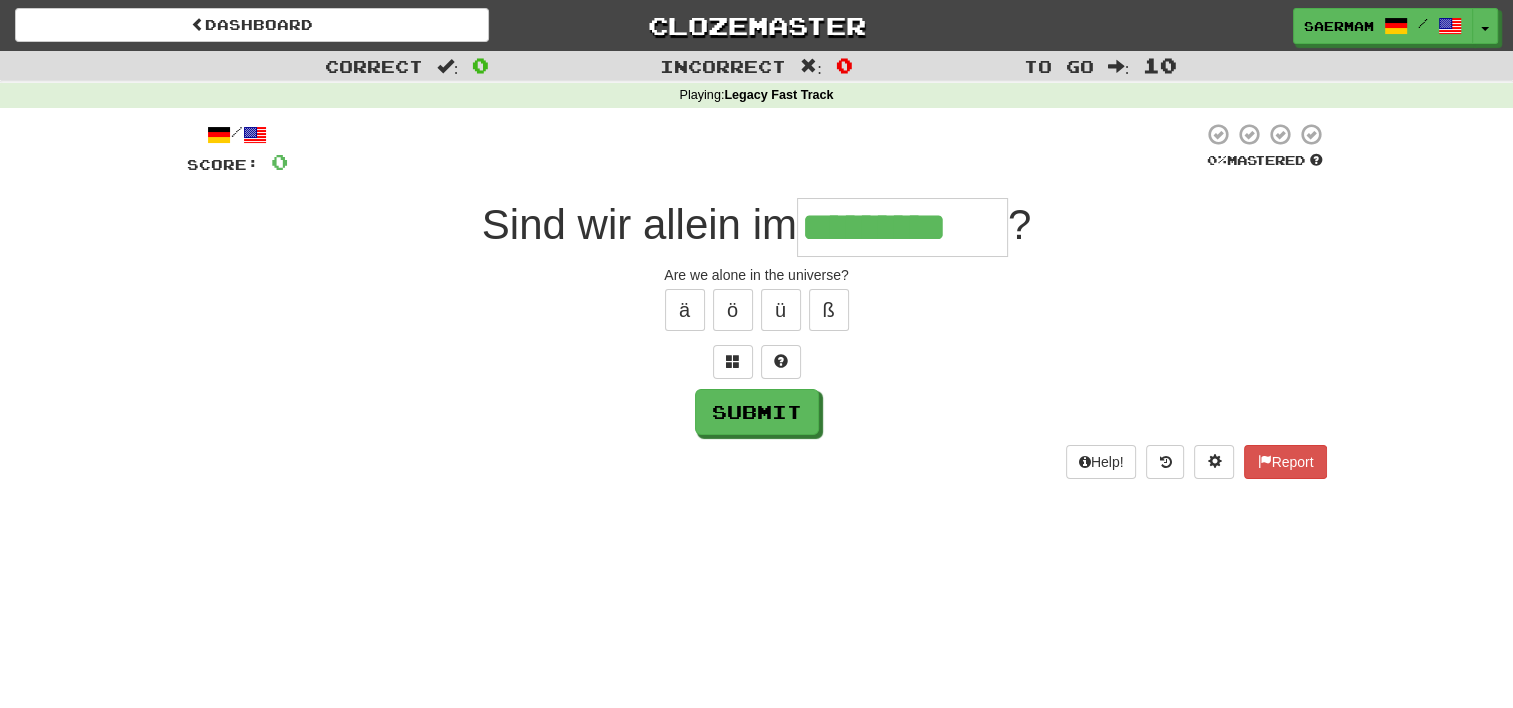 type on "*********" 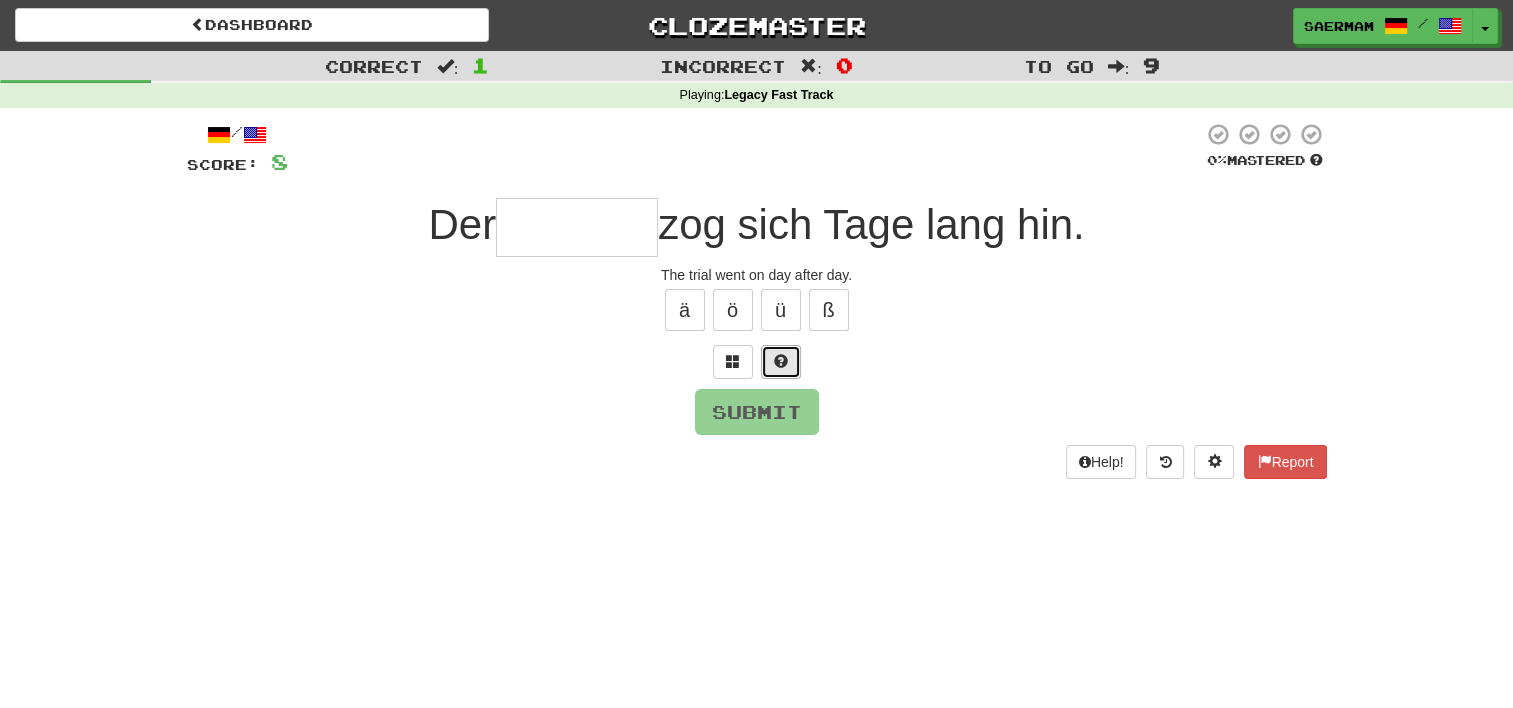 click at bounding box center [781, 361] 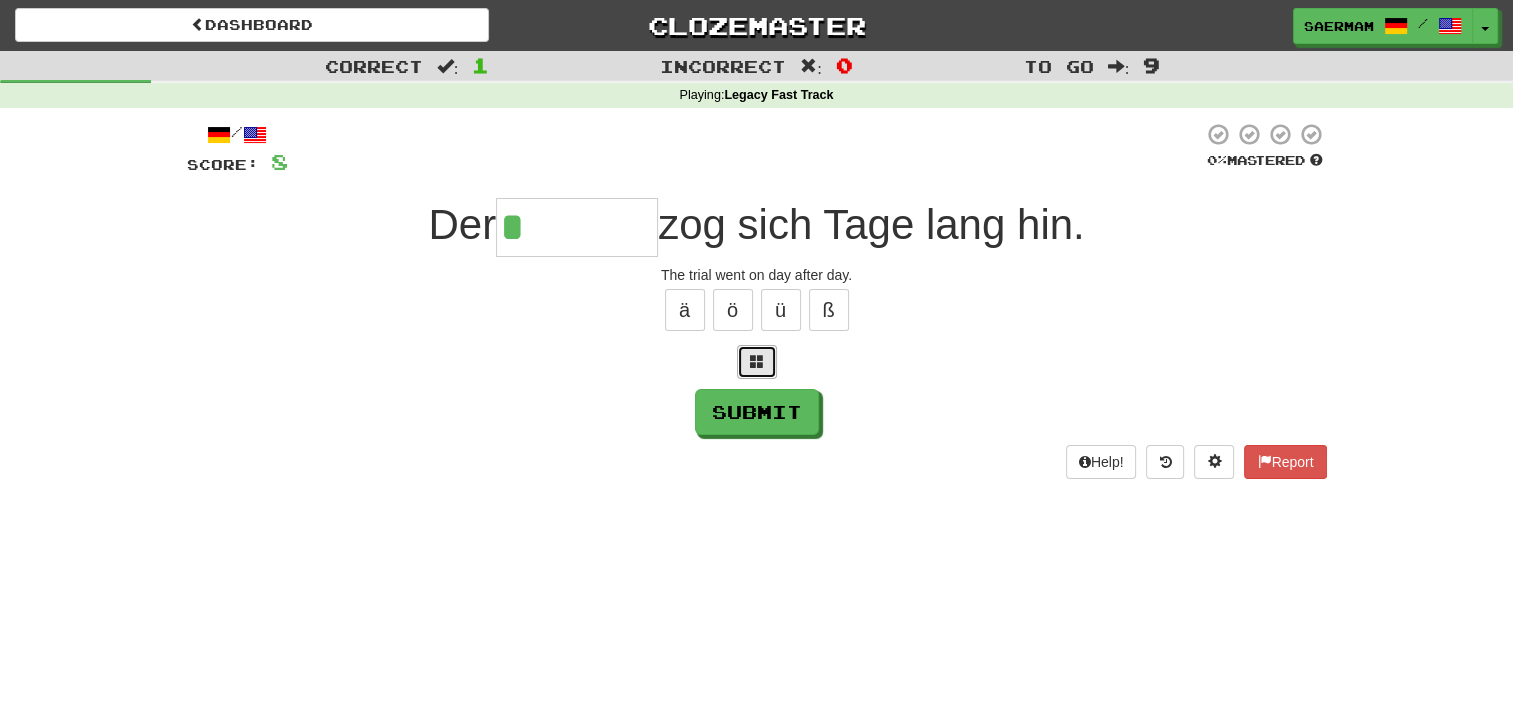 click at bounding box center (757, 362) 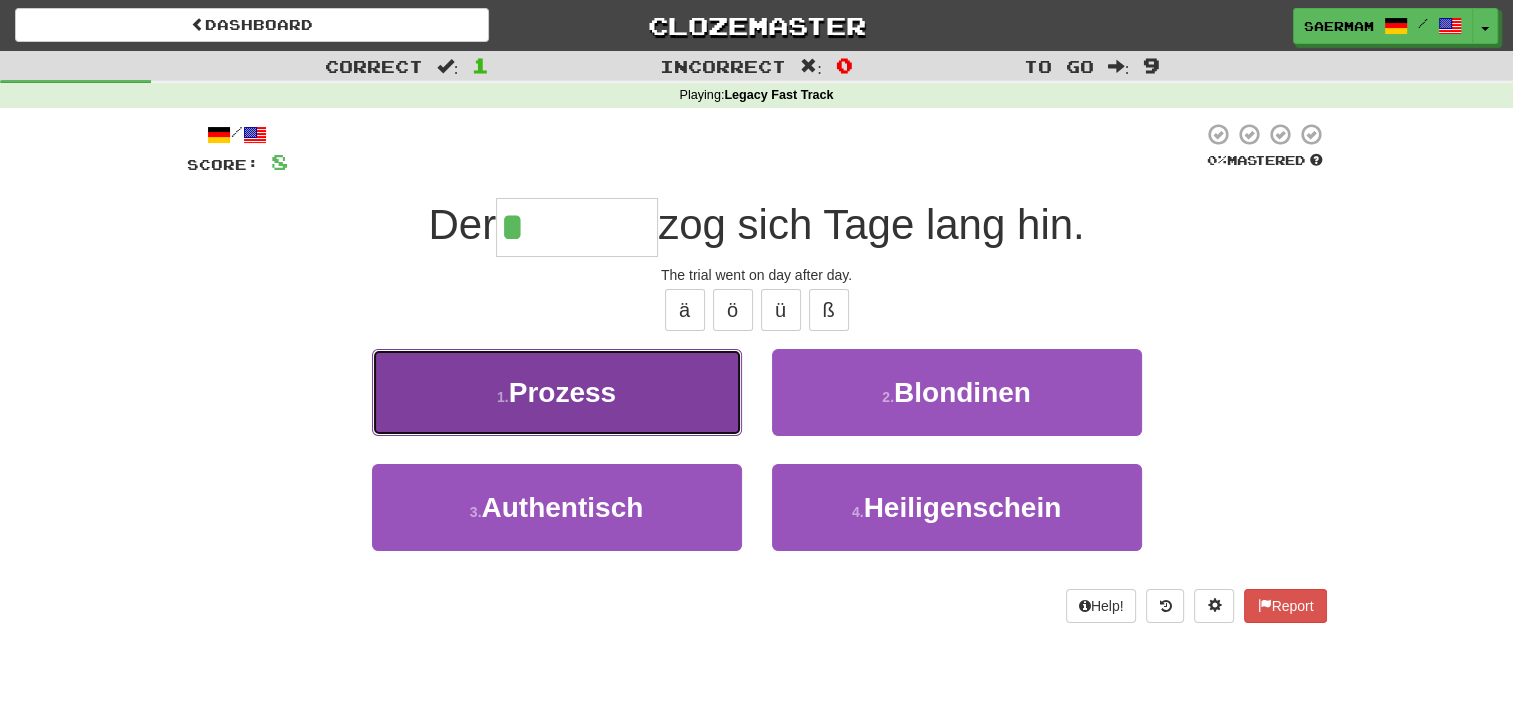 click on "1 .  Prozess" at bounding box center (557, 392) 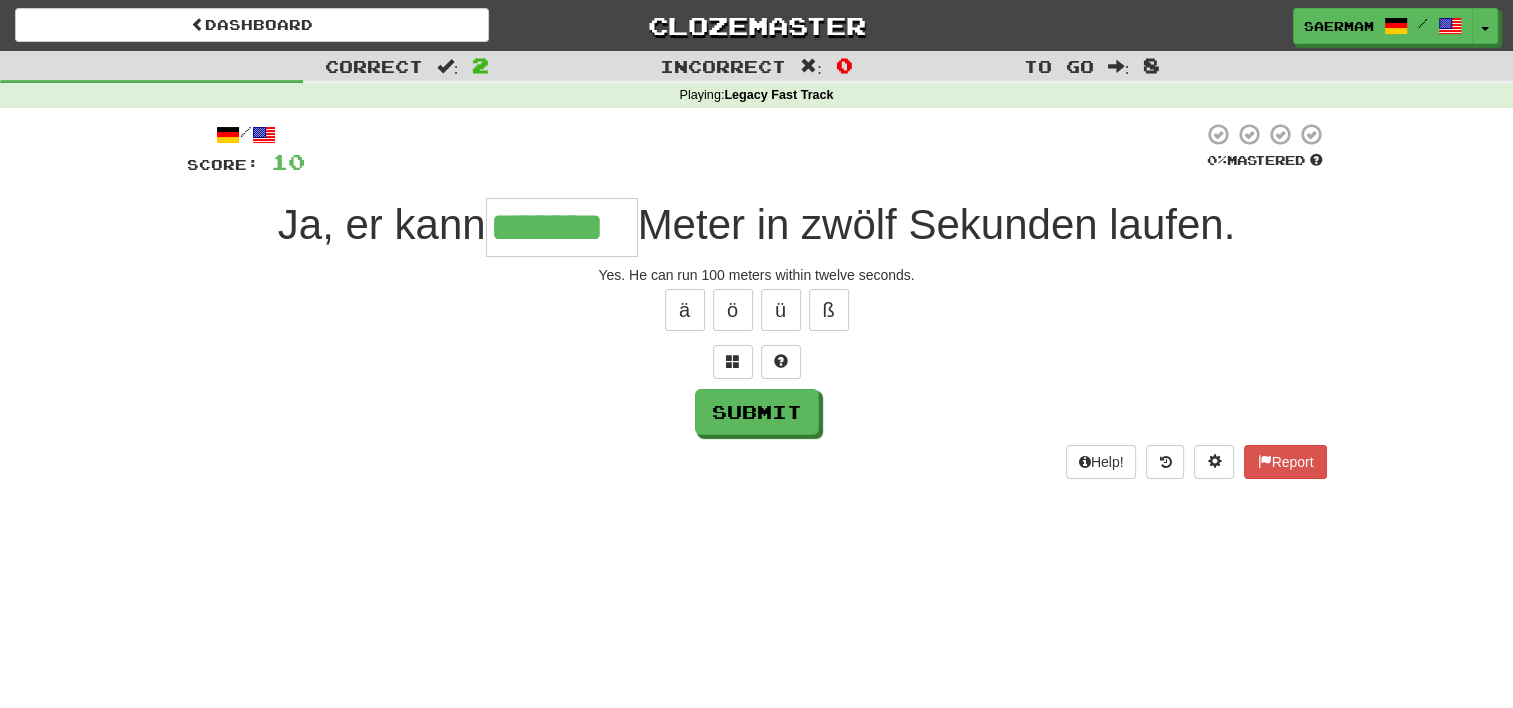 type on "*******" 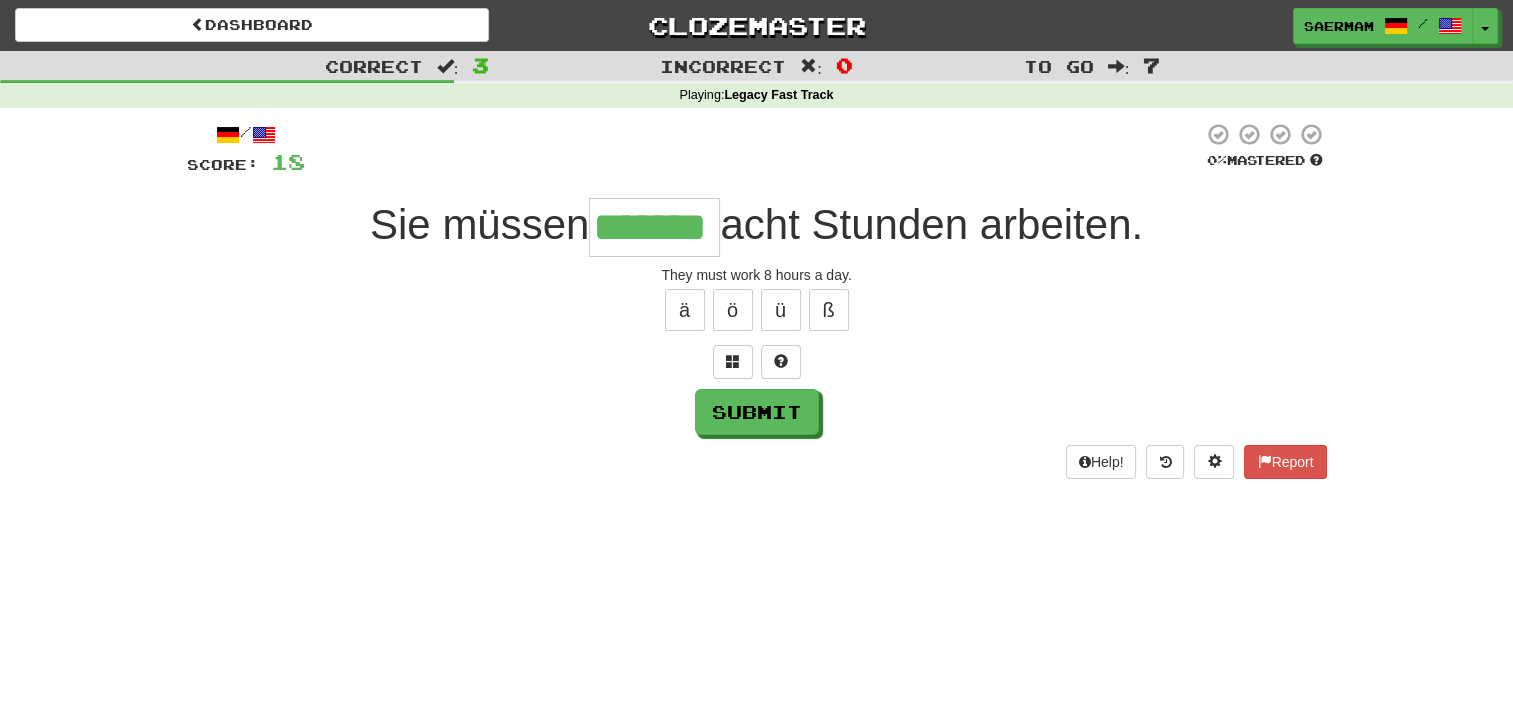 type on "*******" 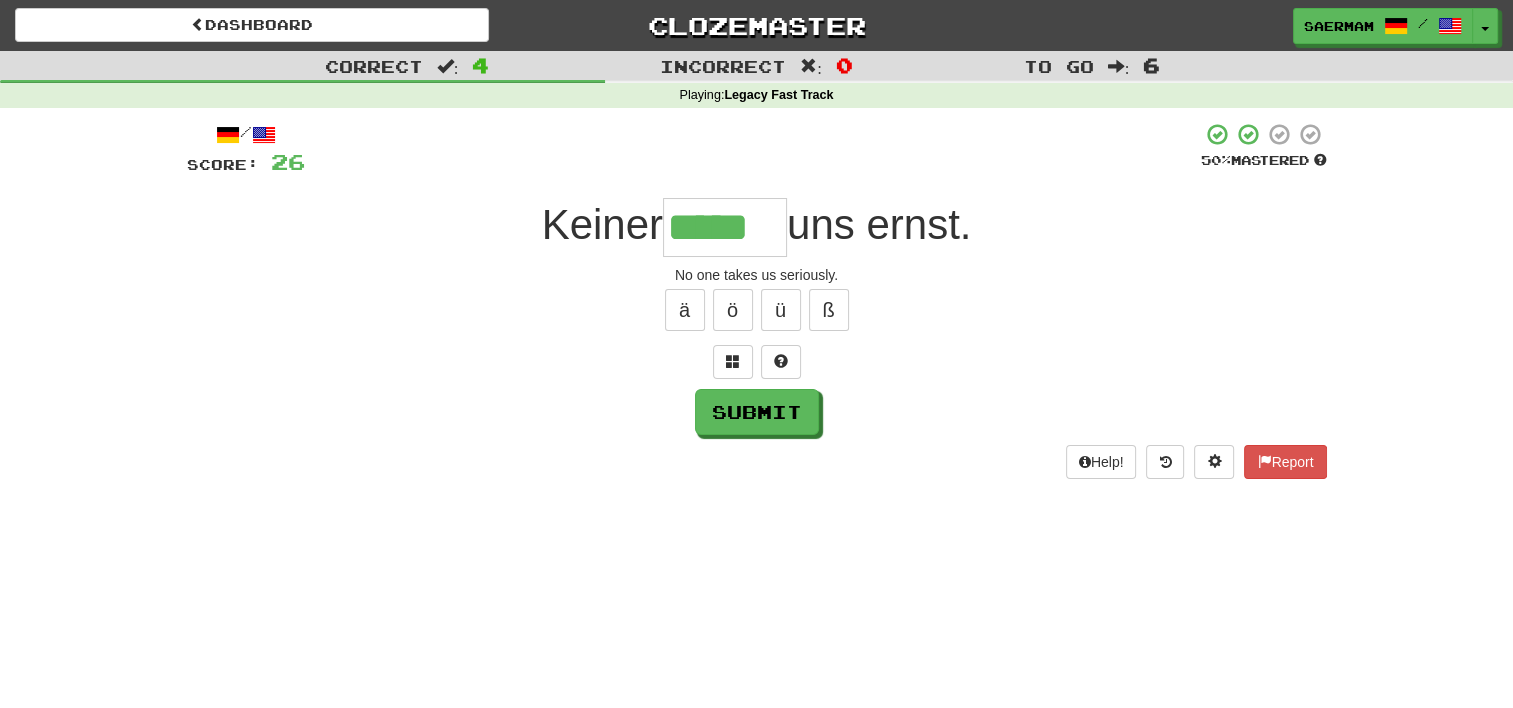 type on "*****" 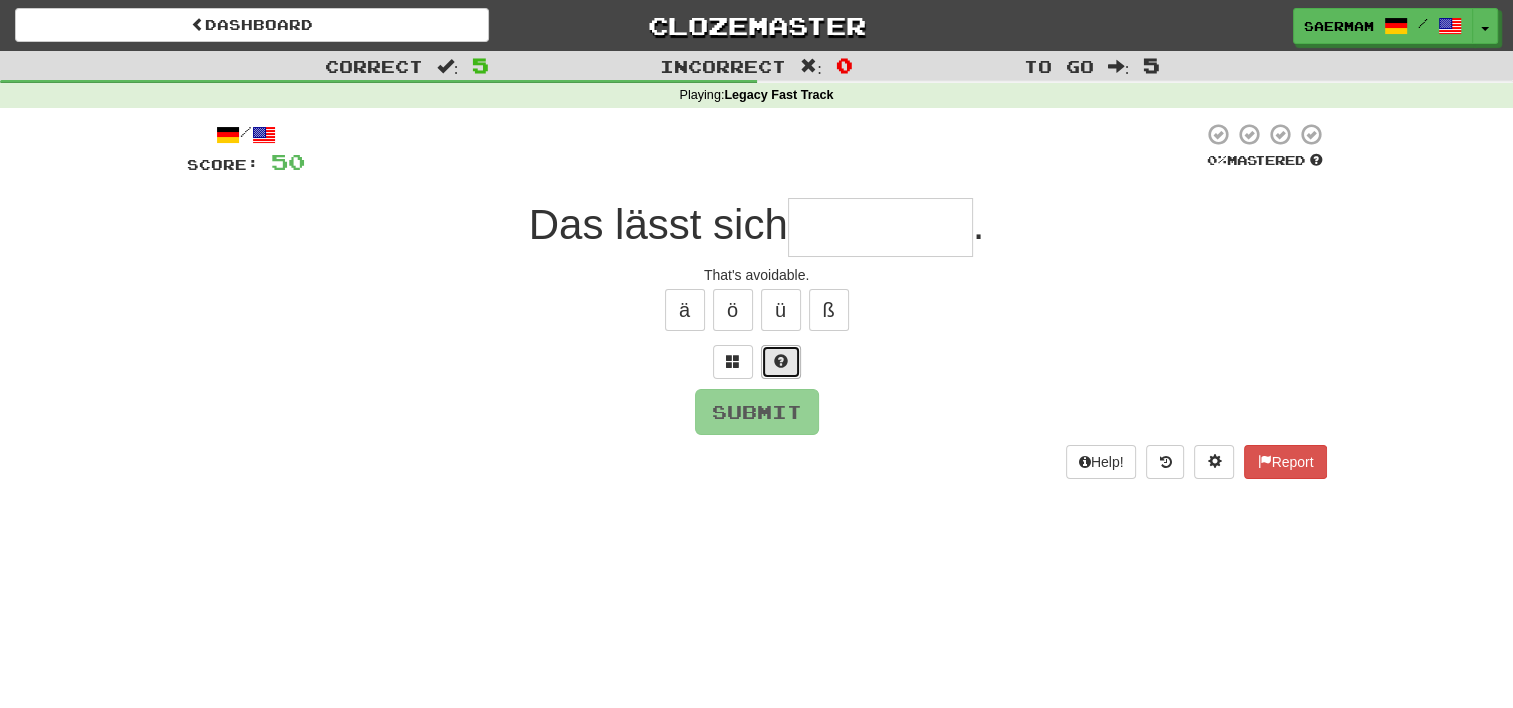 click at bounding box center [781, 361] 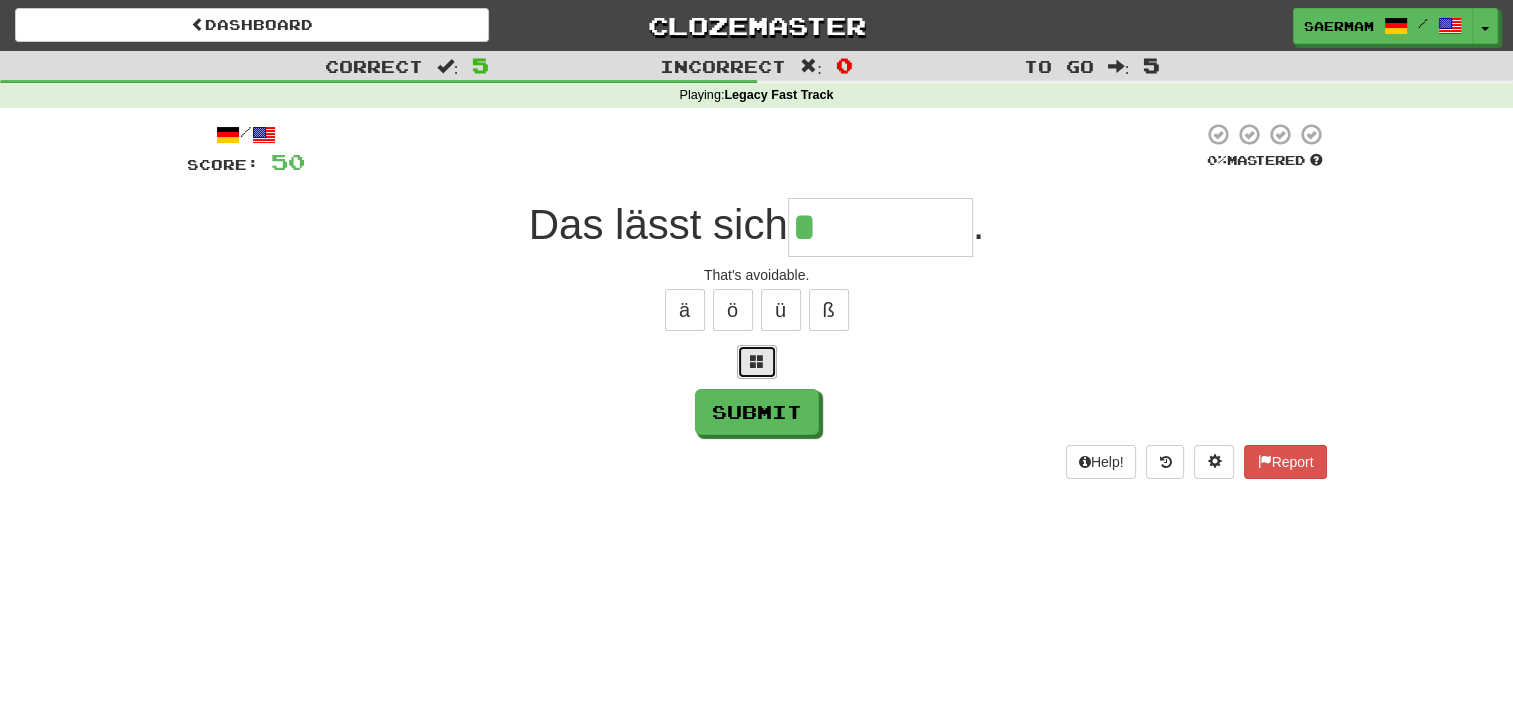 click at bounding box center [757, 362] 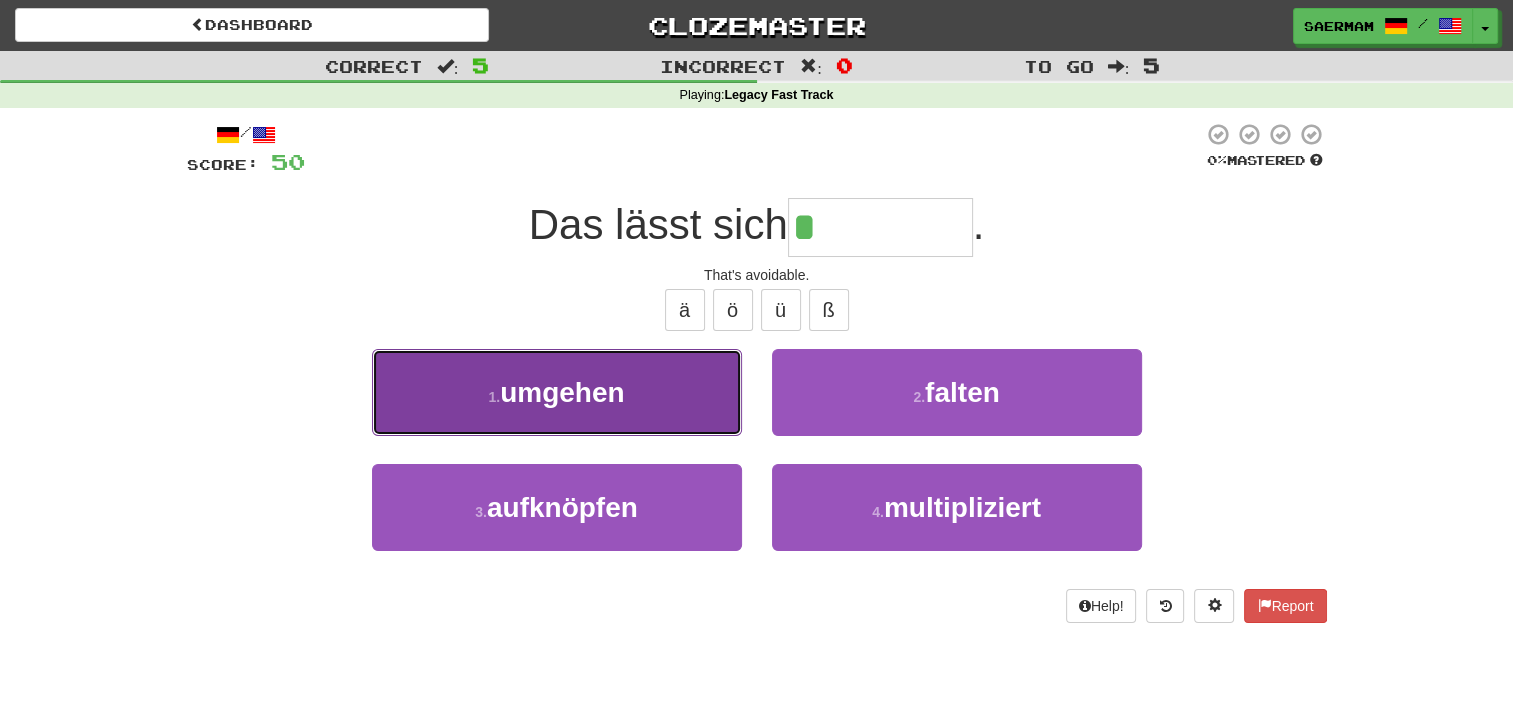 click on "1 .  umgehen" at bounding box center (557, 392) 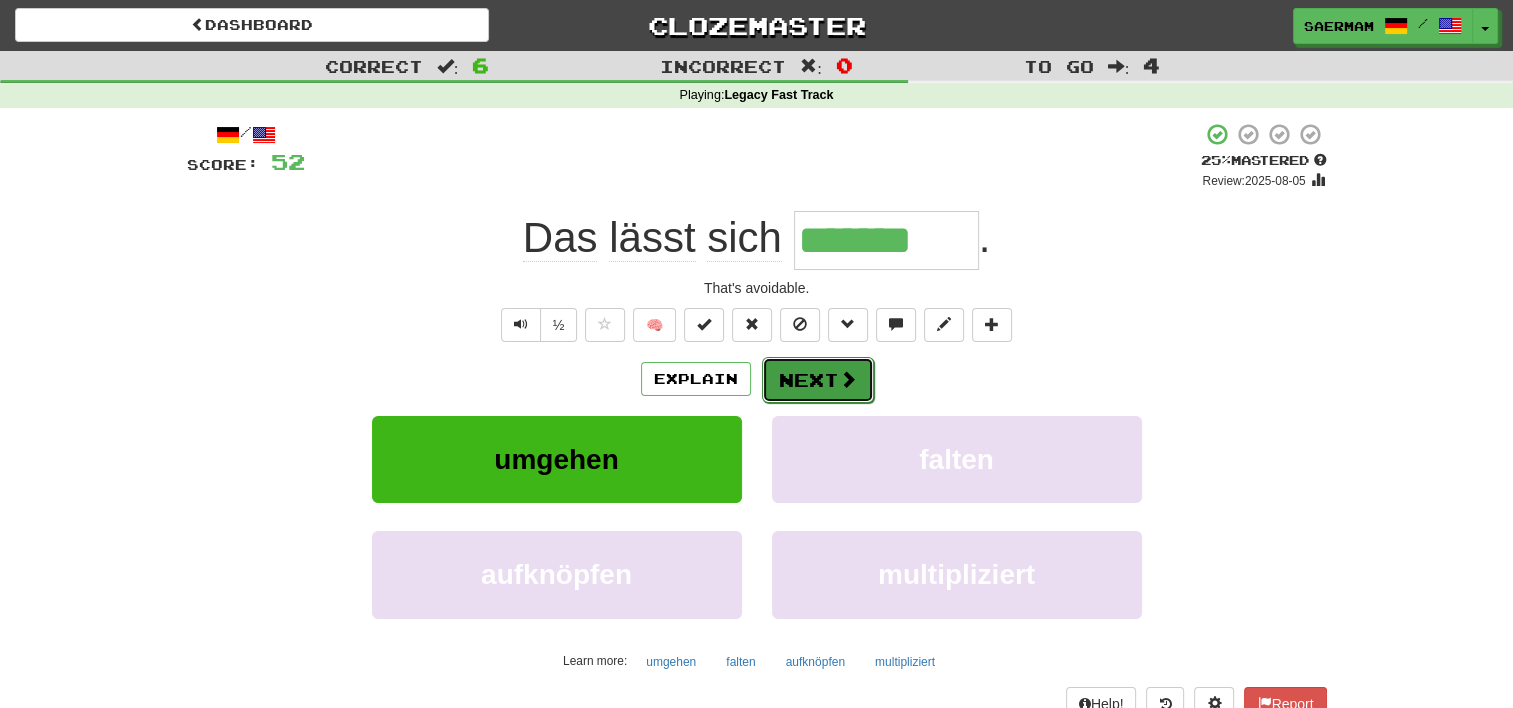 click on "Next" at bounding box center (818, 380) 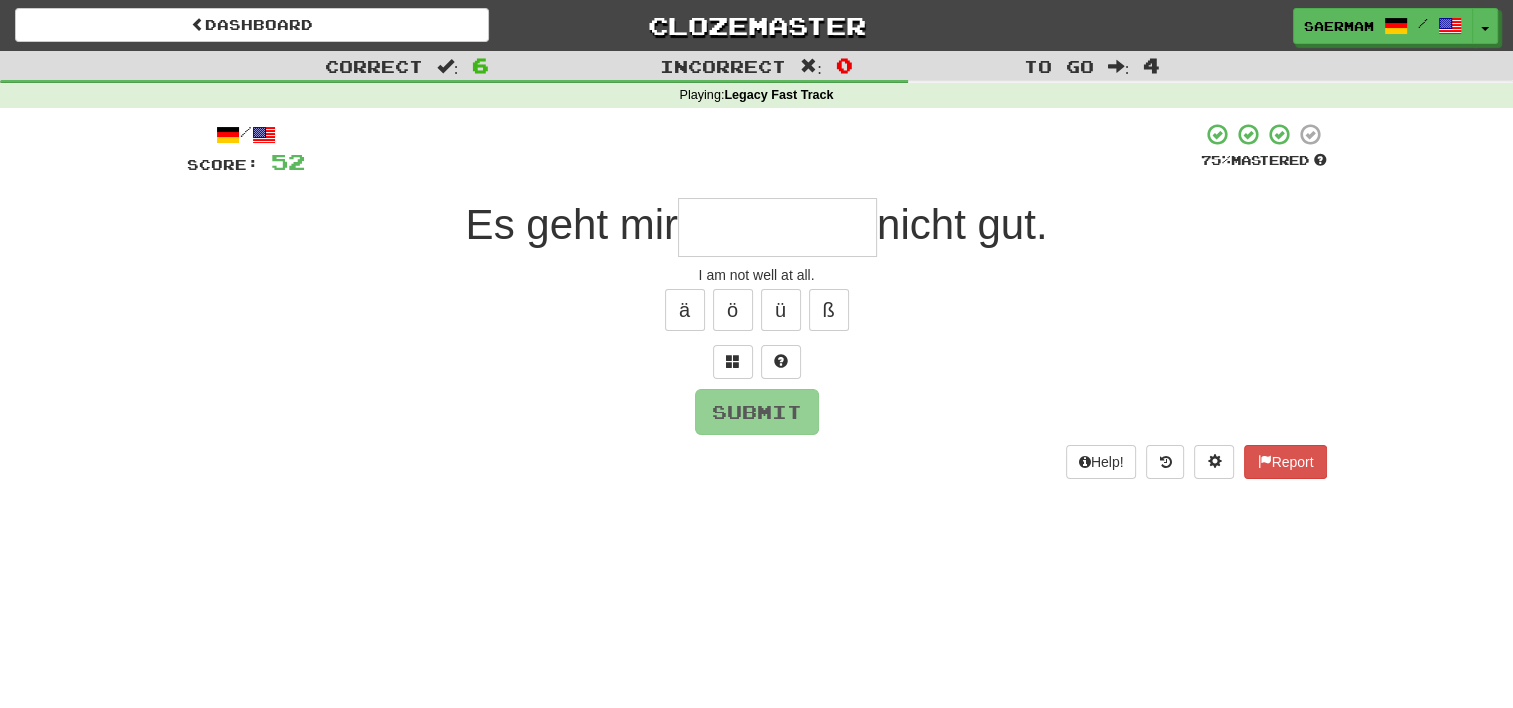 type on "*" 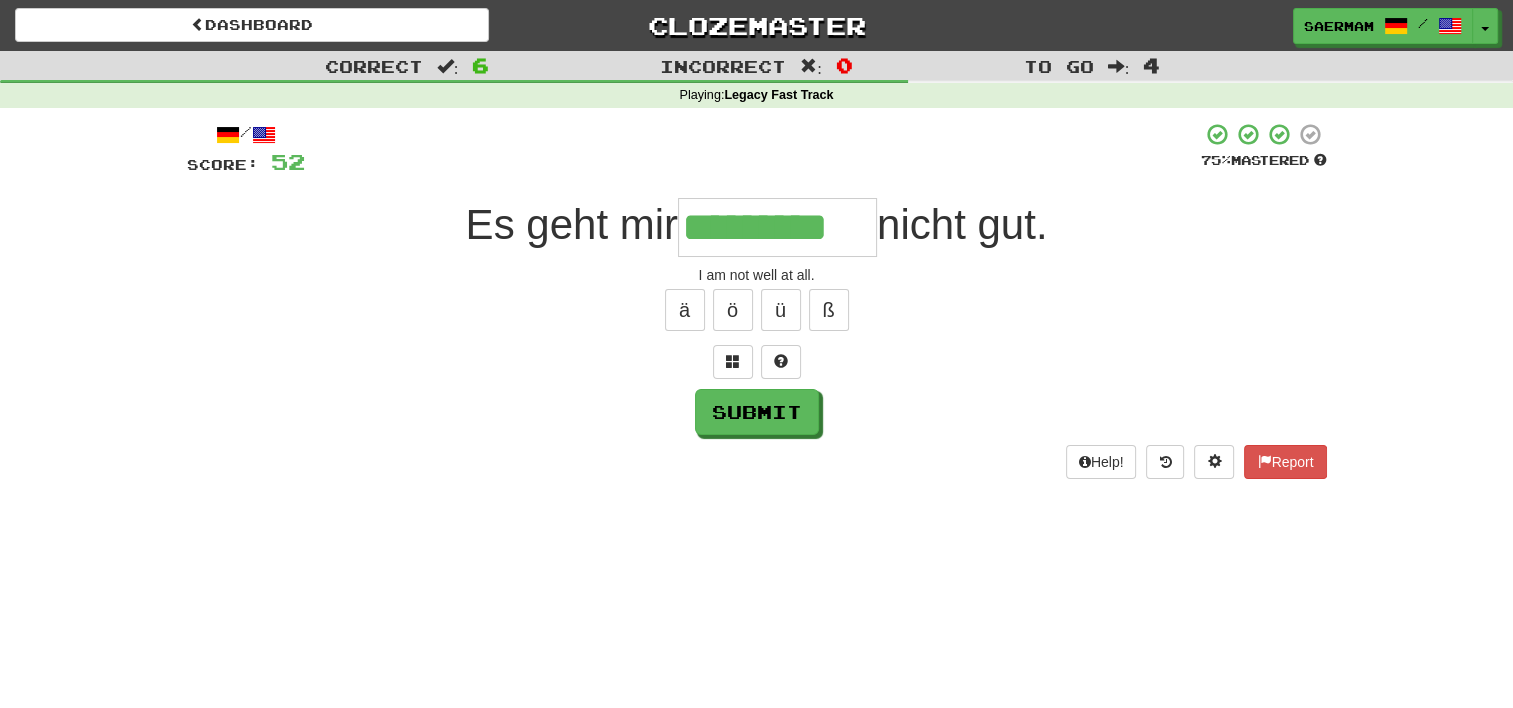 type on "*********" 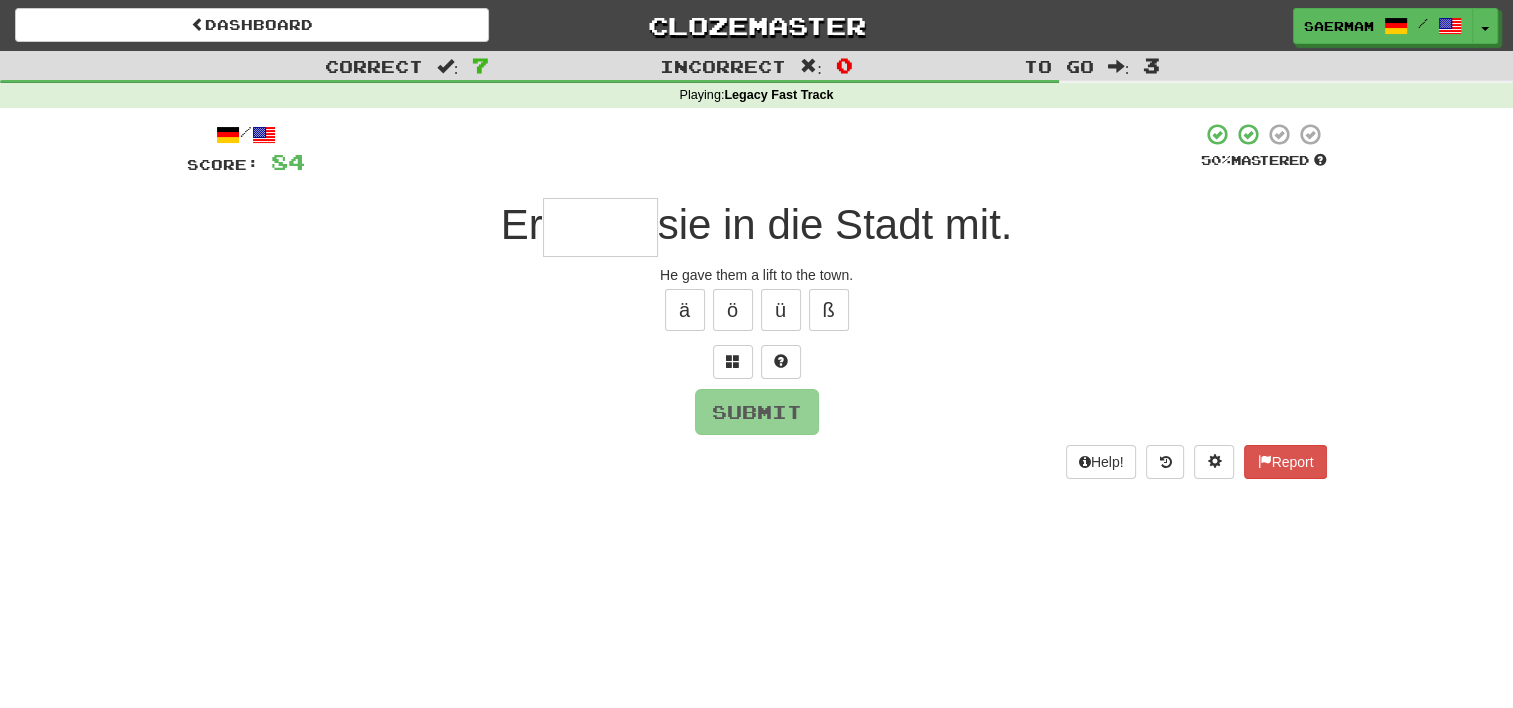 type on "*" 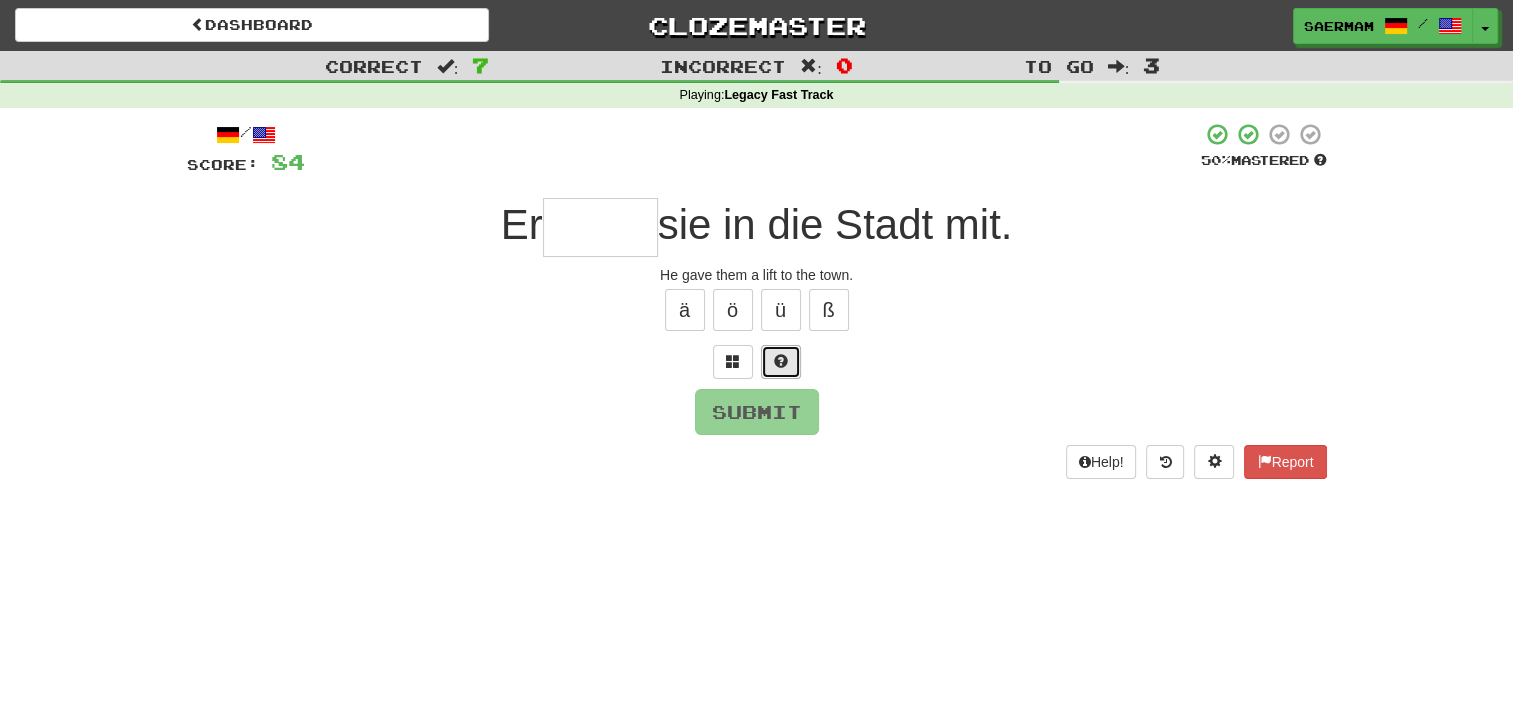 click at bounding box center (781, 362) 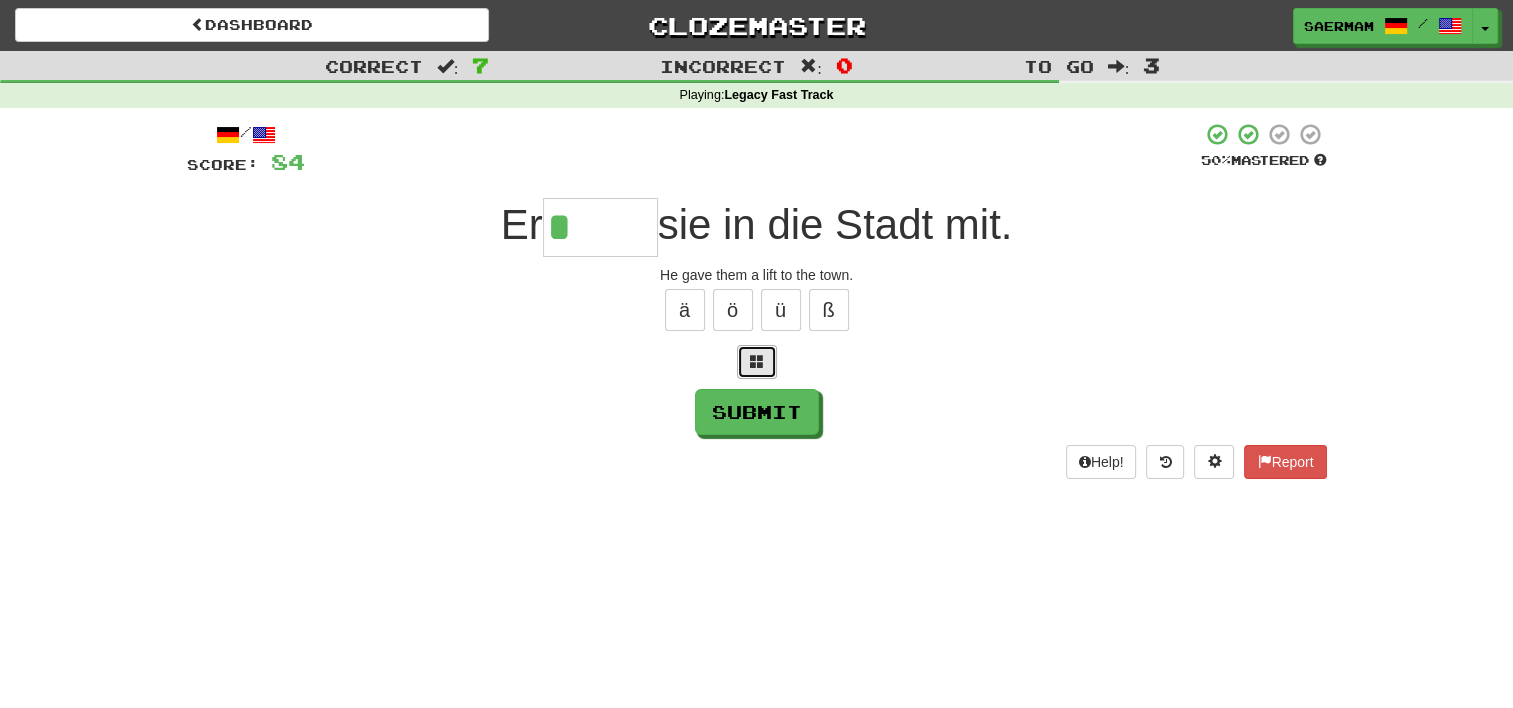 click at bounding box center (757, 362) 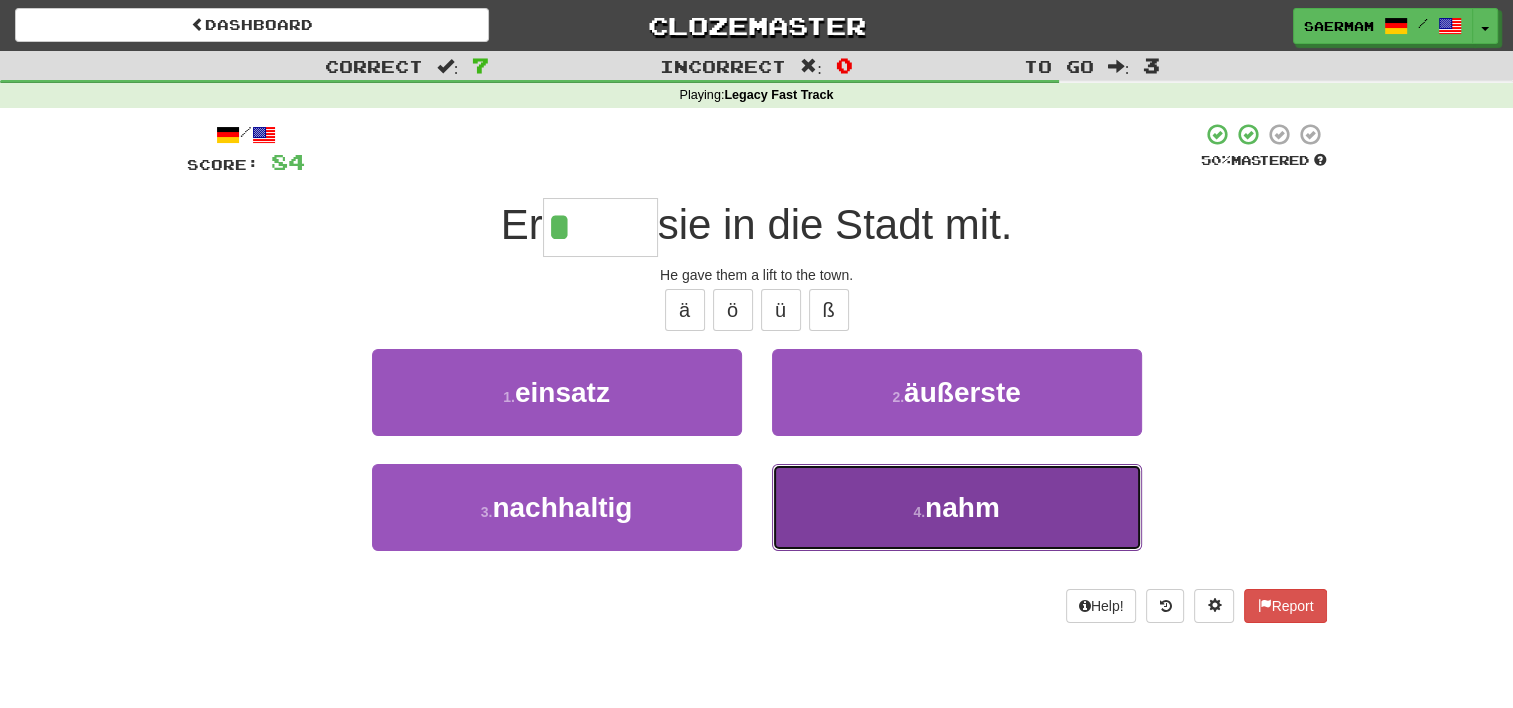 click on "4 ." at bounding box center [919, 512] 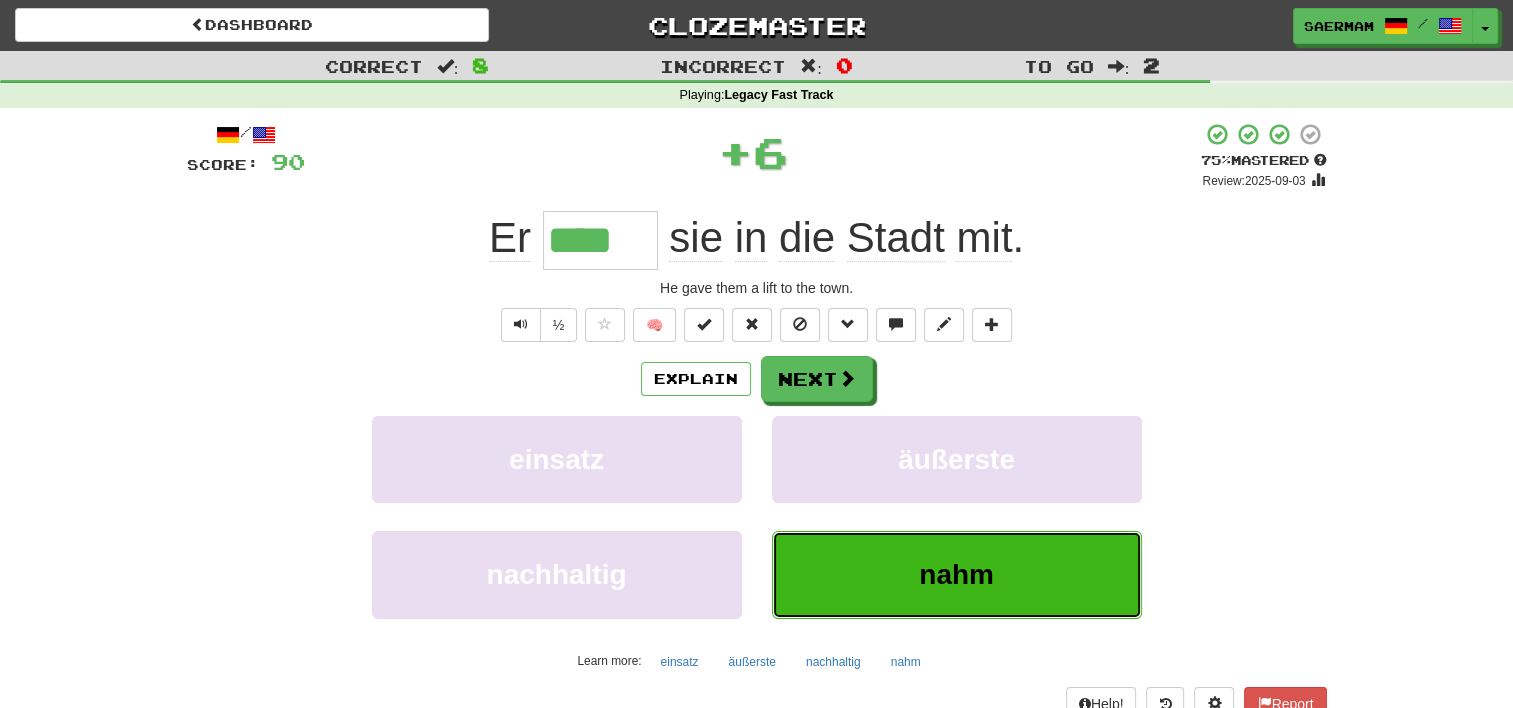 click on "nahm" at bounding box center [957, 574] 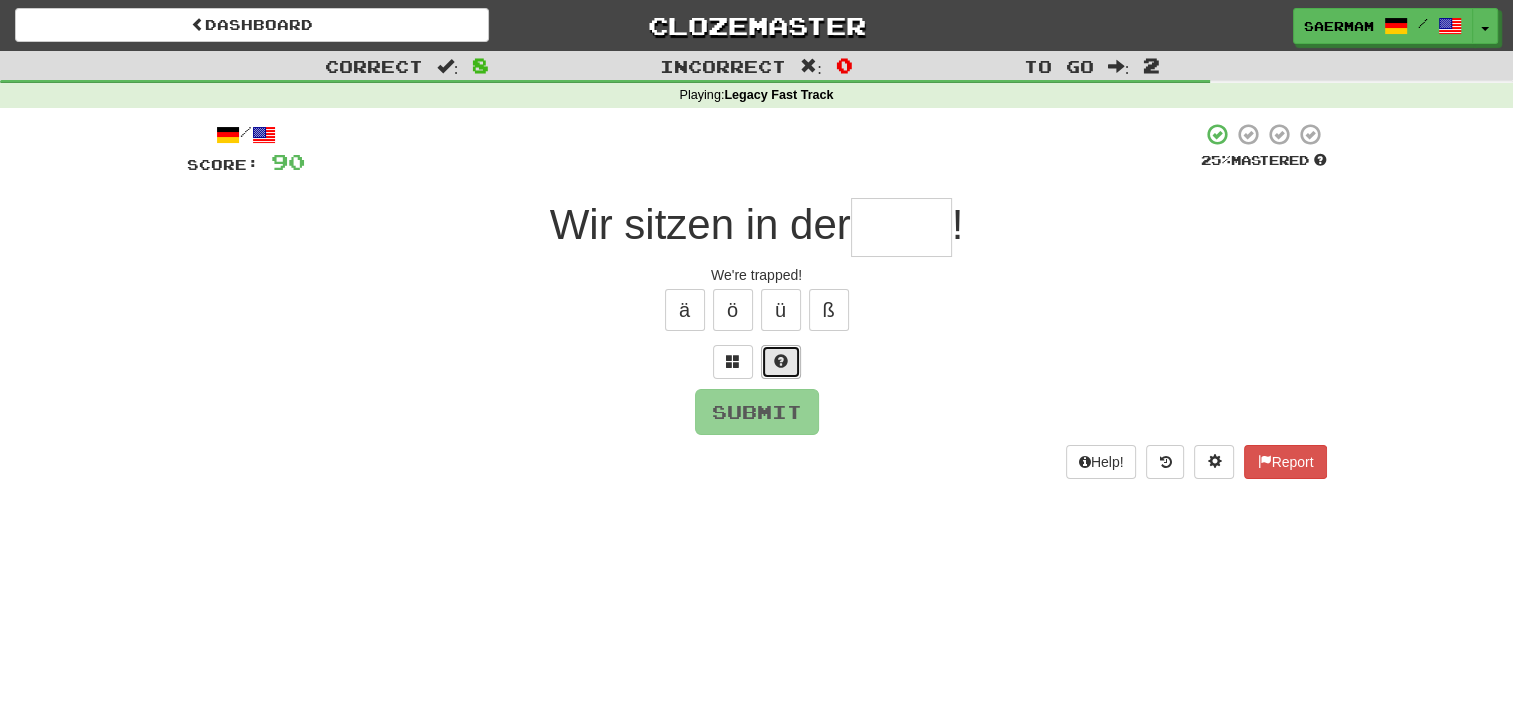 click at bounding box center [781, 362] 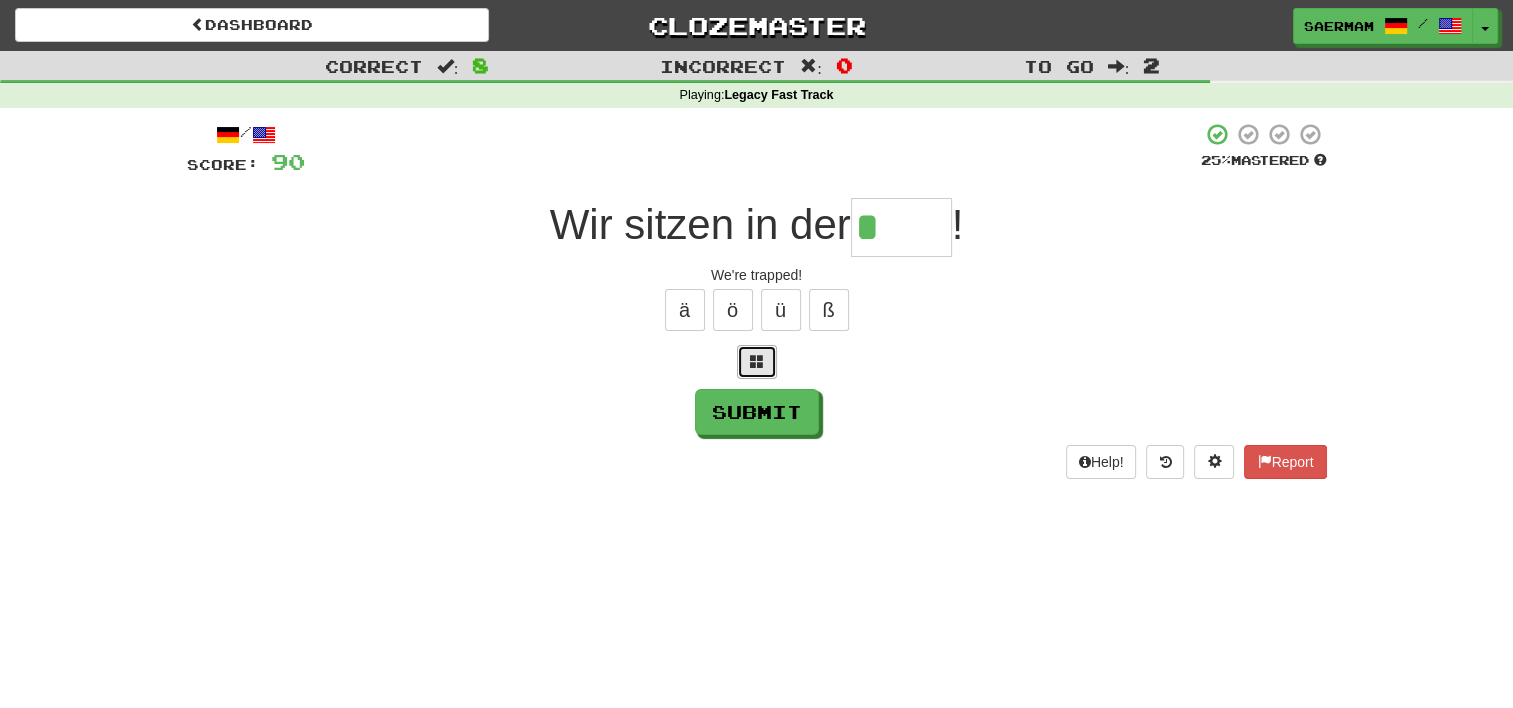 click at bounding box center (757, 362) 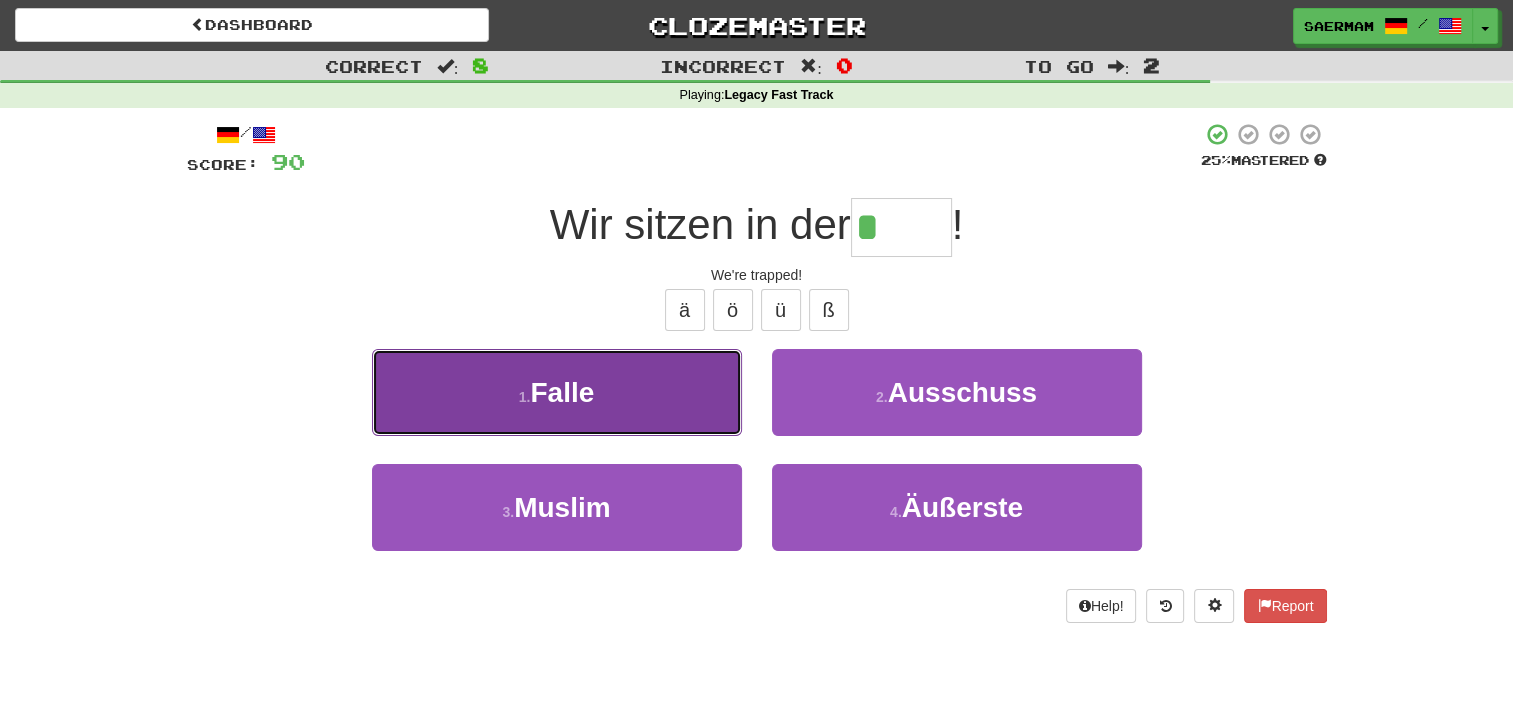 click on "1 .  Falle" at bounding box center [557, 392] 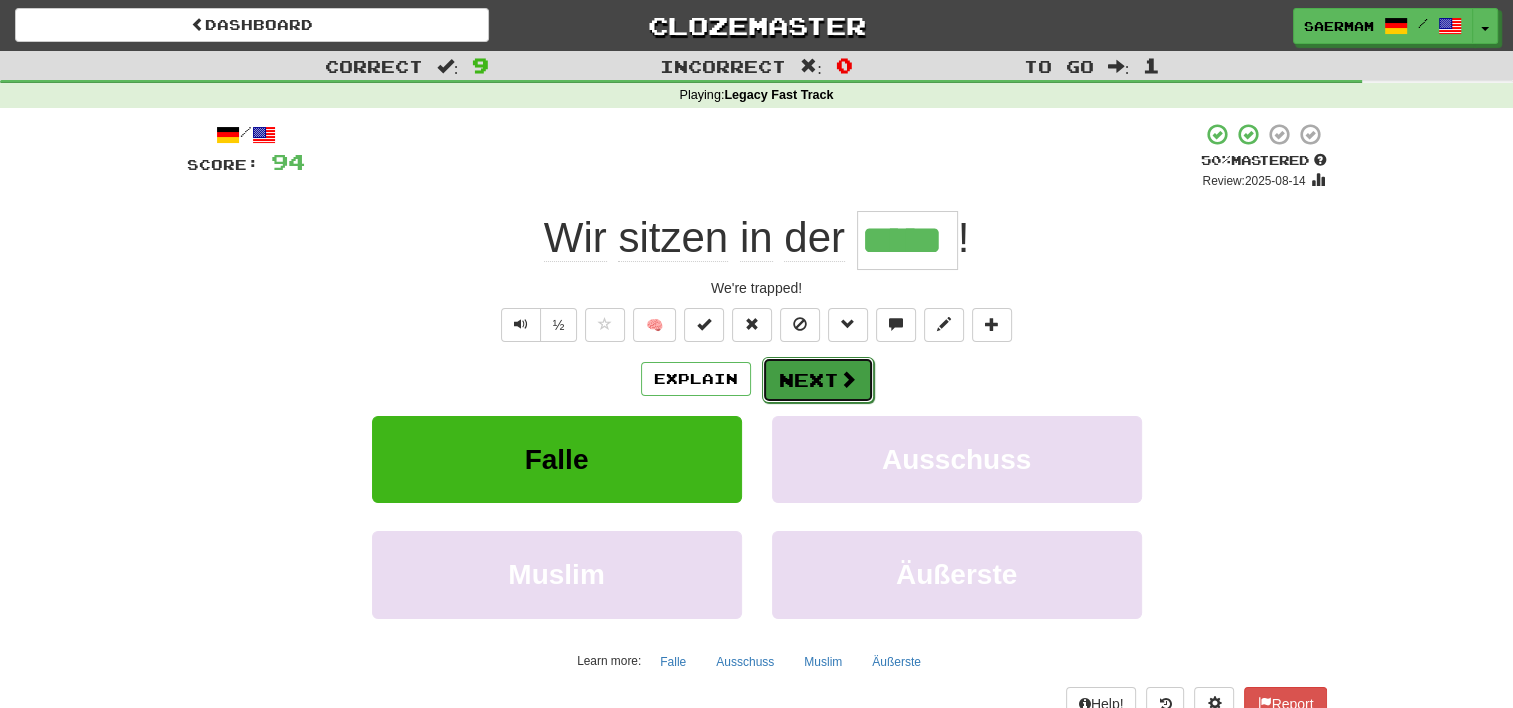 click on "Next" at bounding box center (818, 380) 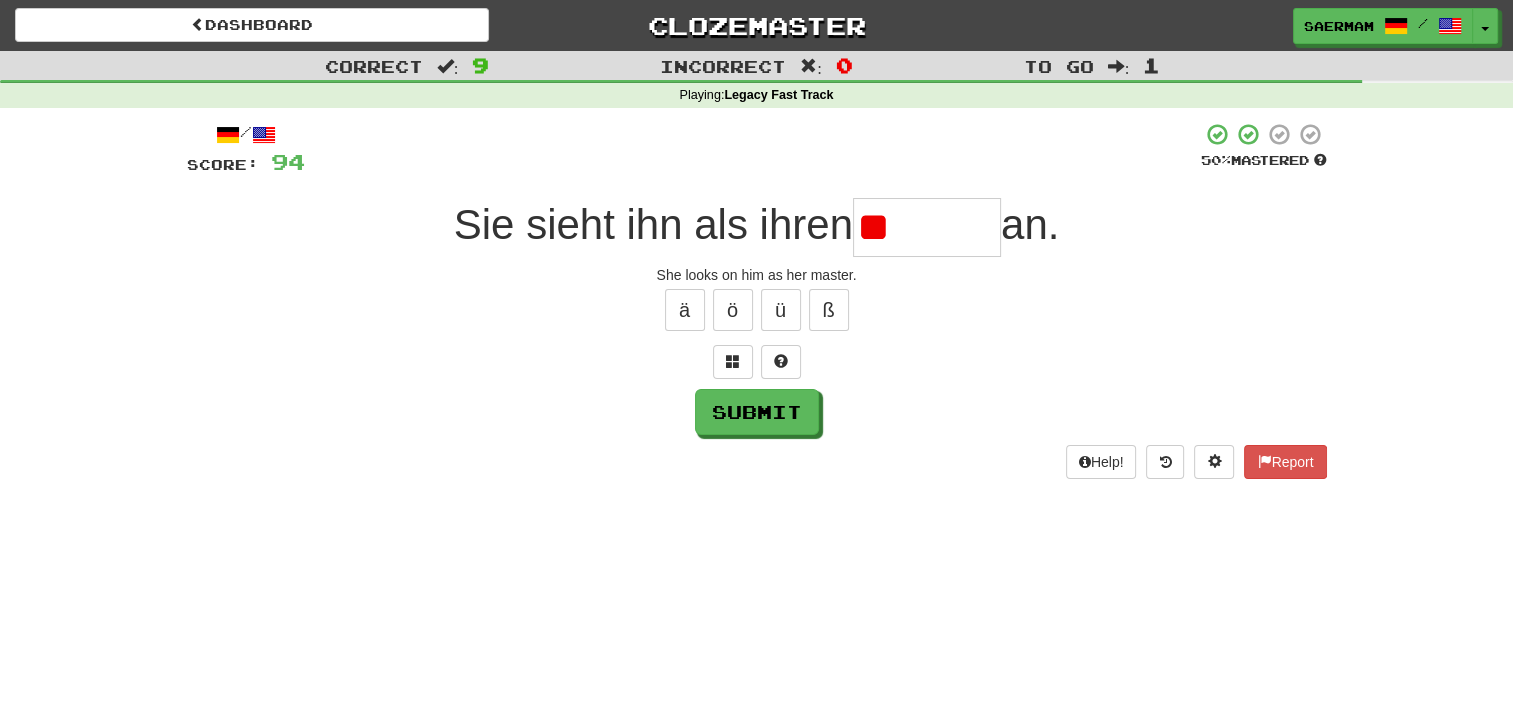 type on "*" 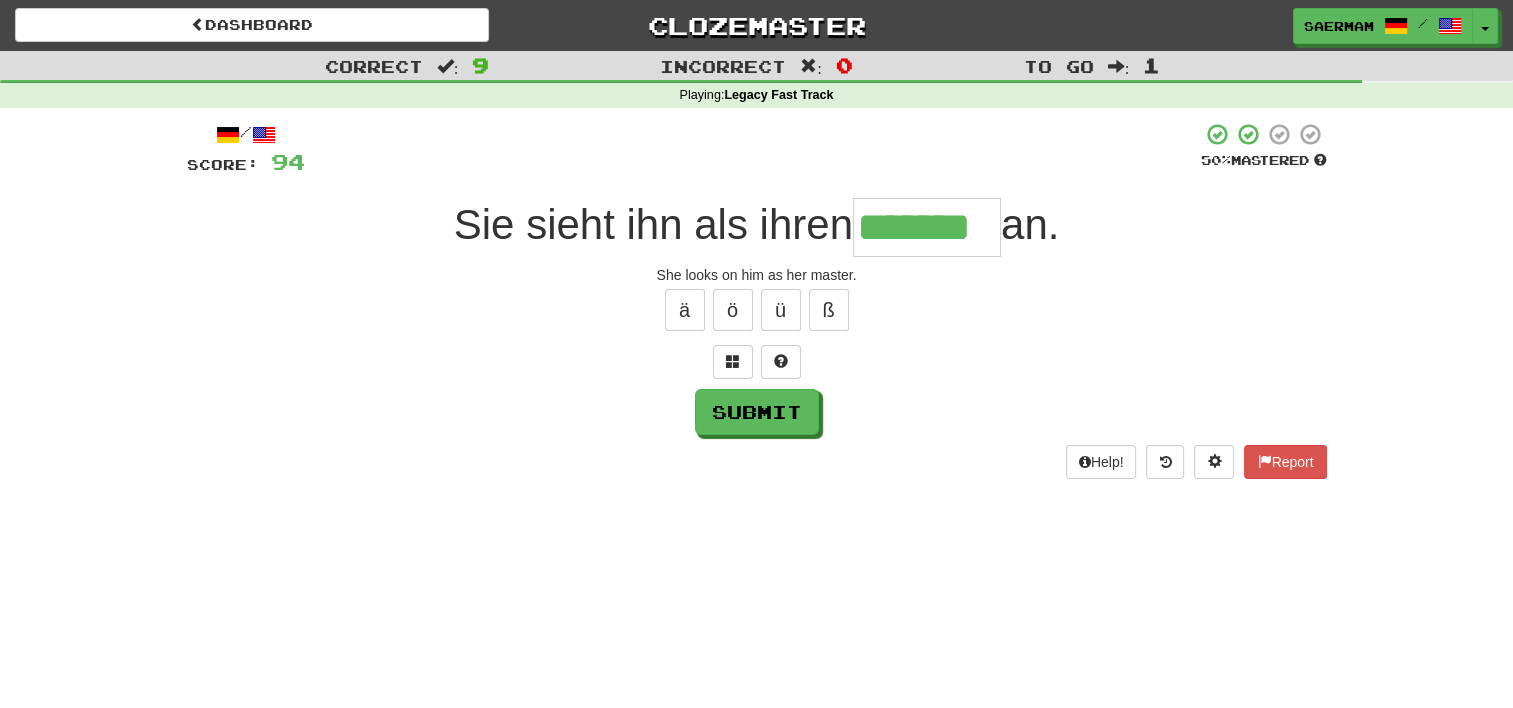 type on "*******" 